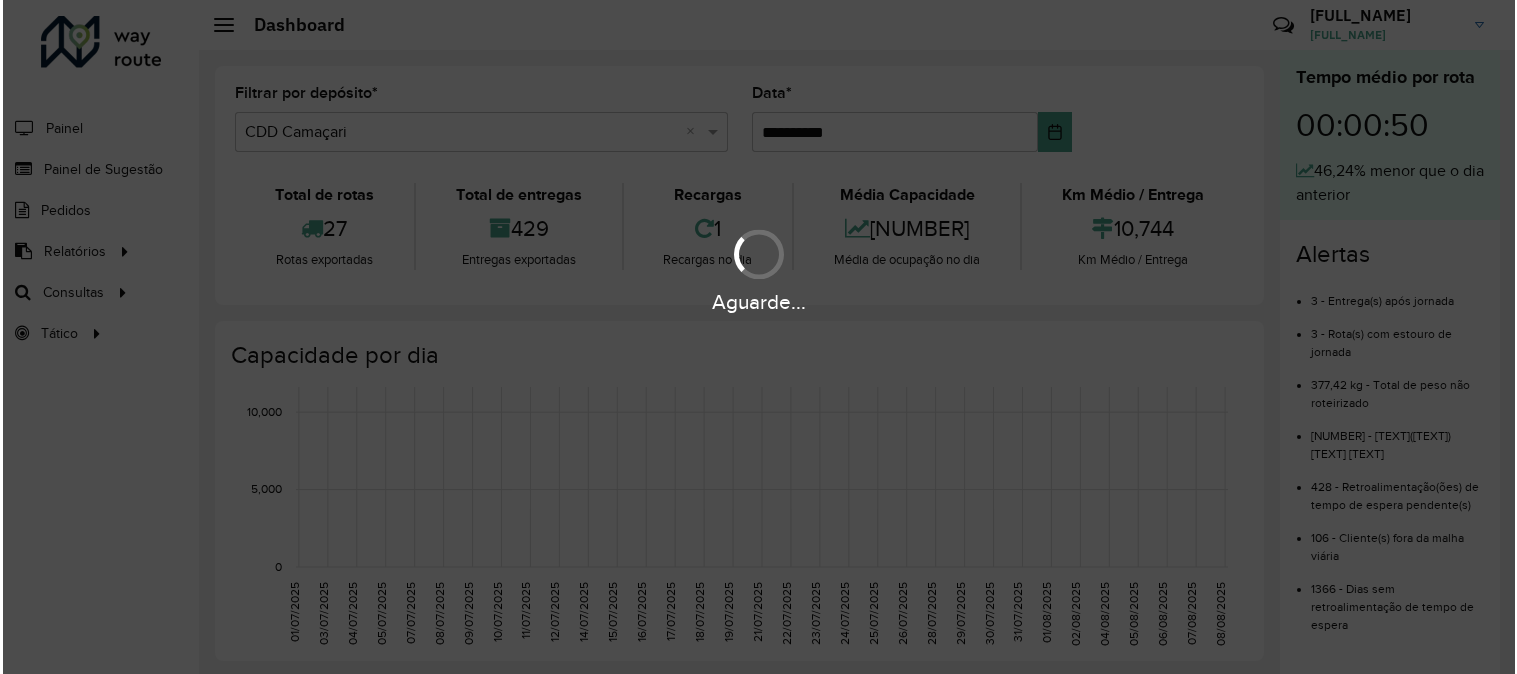 scroll, scrollTop: 0, scrollLeft: 0, axis: both 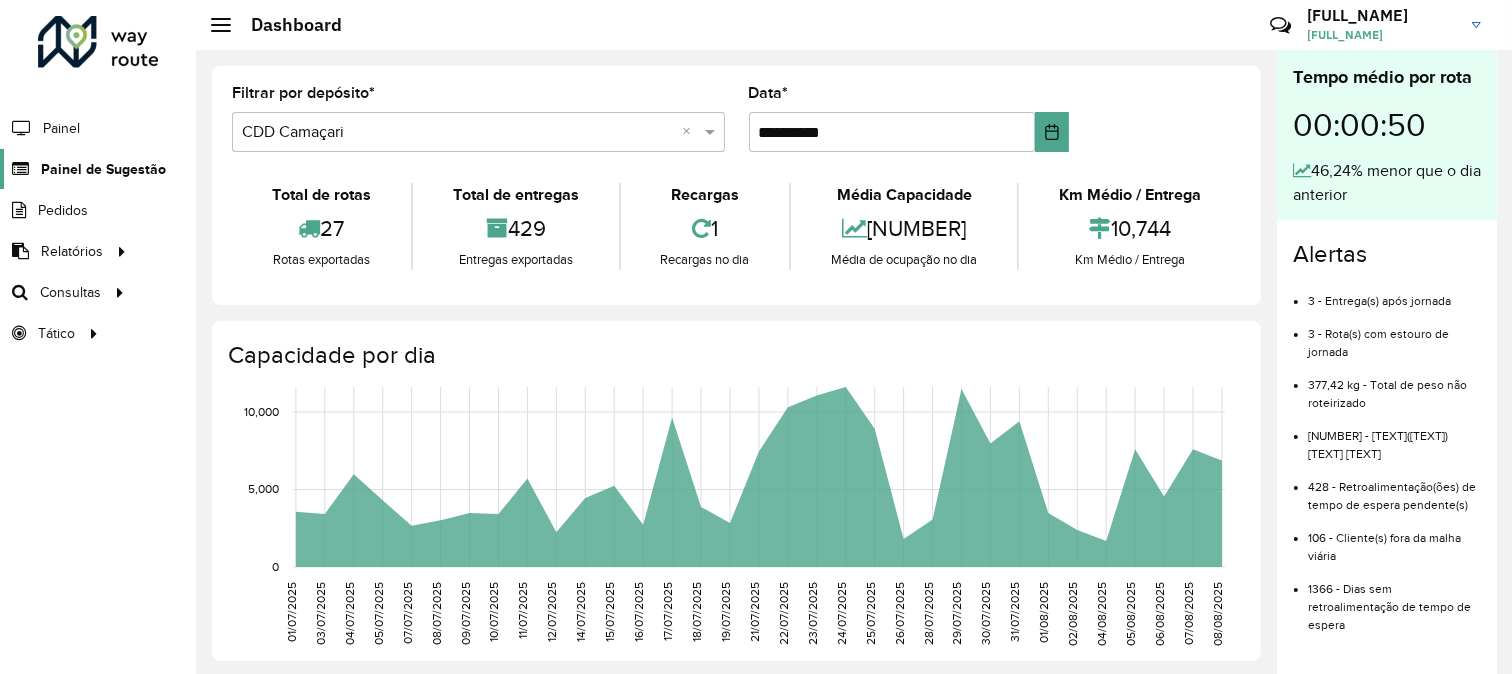 click on "Painel de Sugestão" 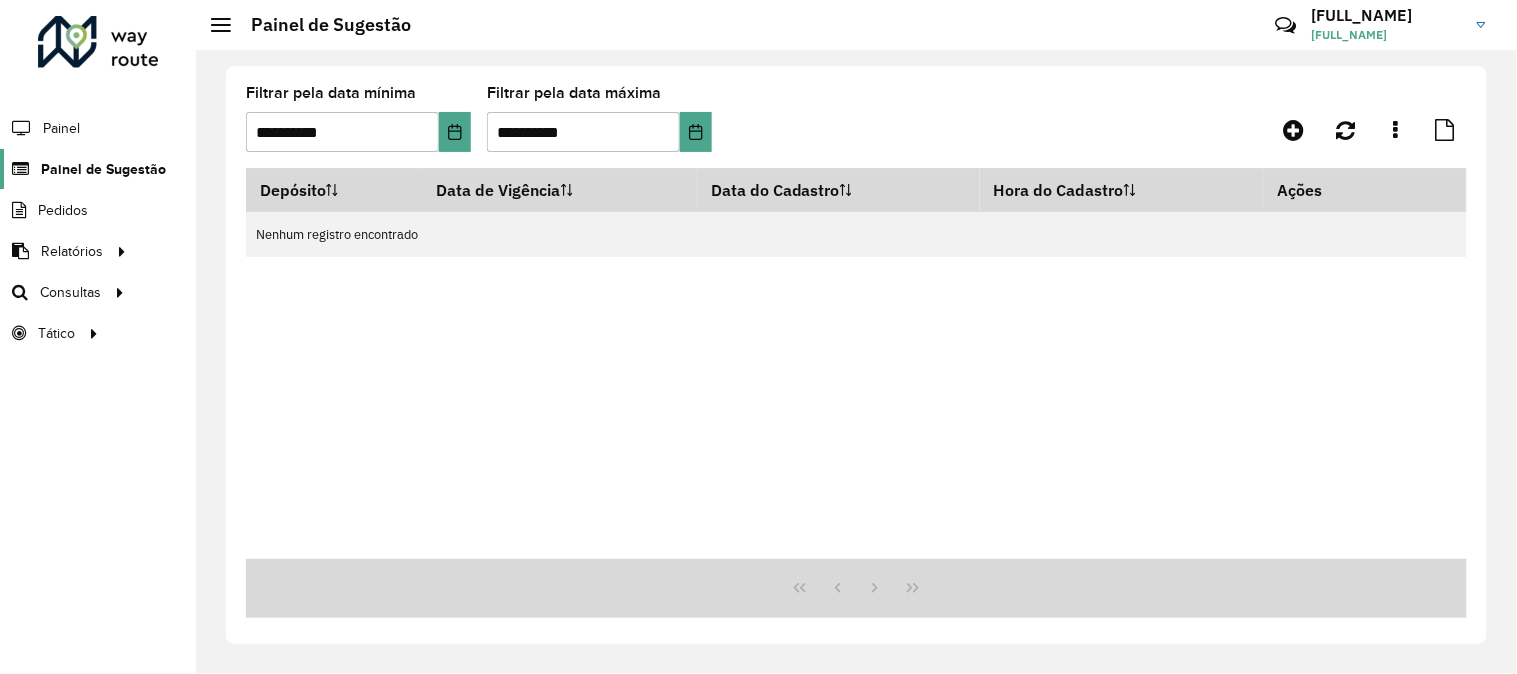 click on "Painel de Sugestão" 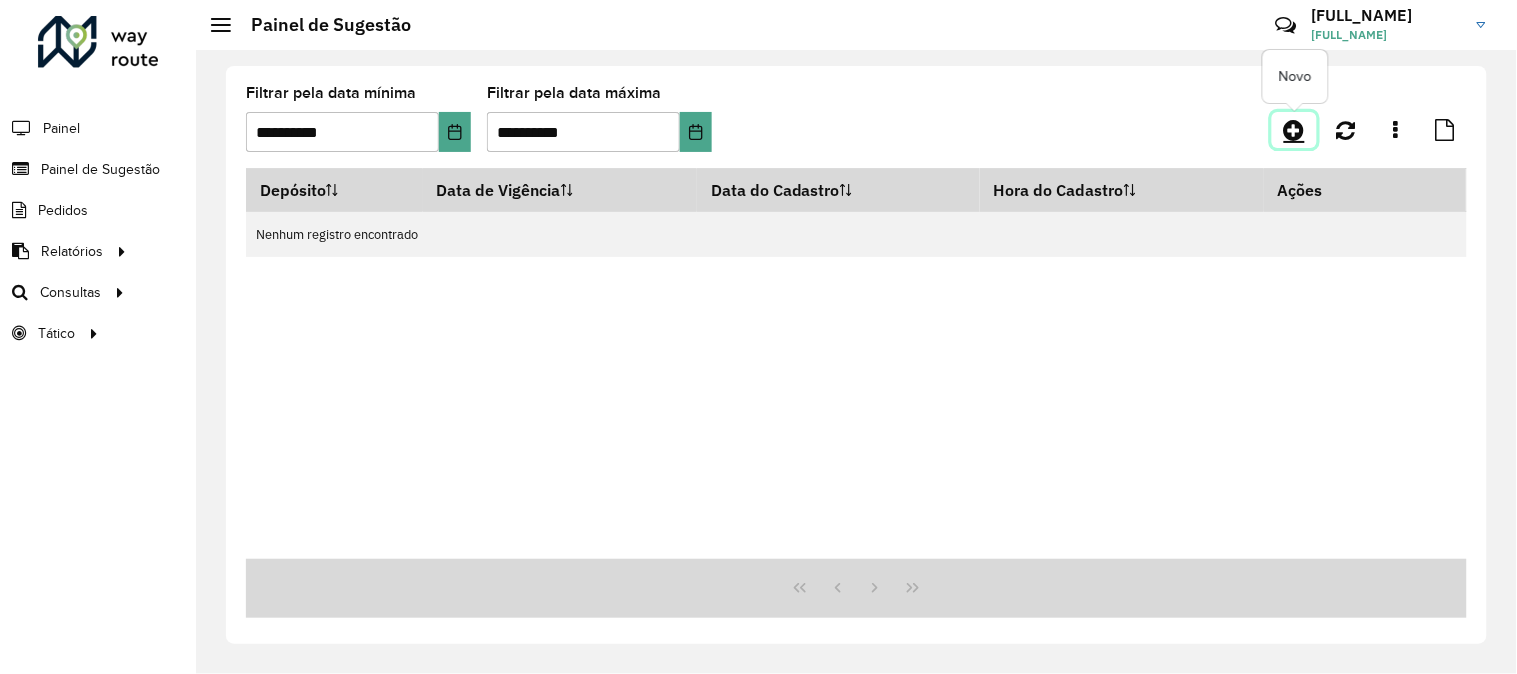 click 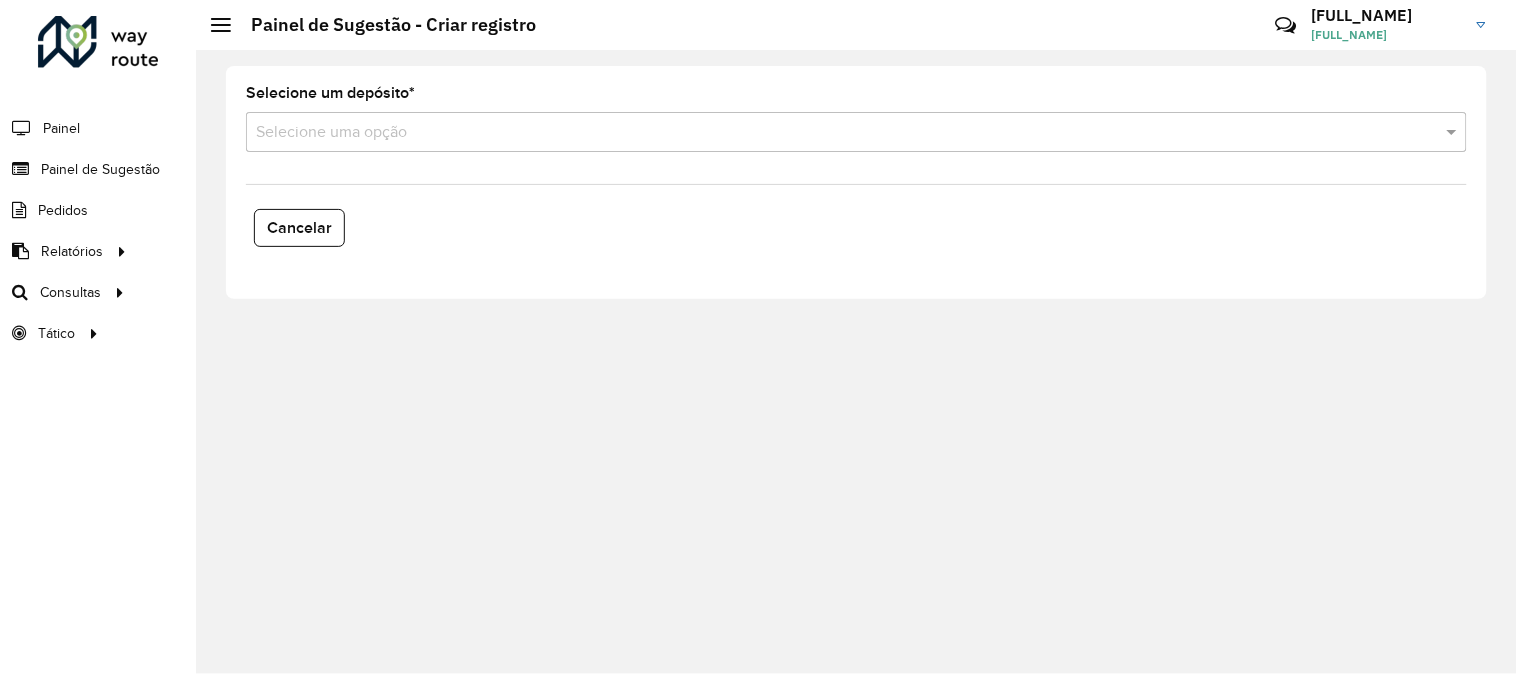 click at bounding box center (836, 133) 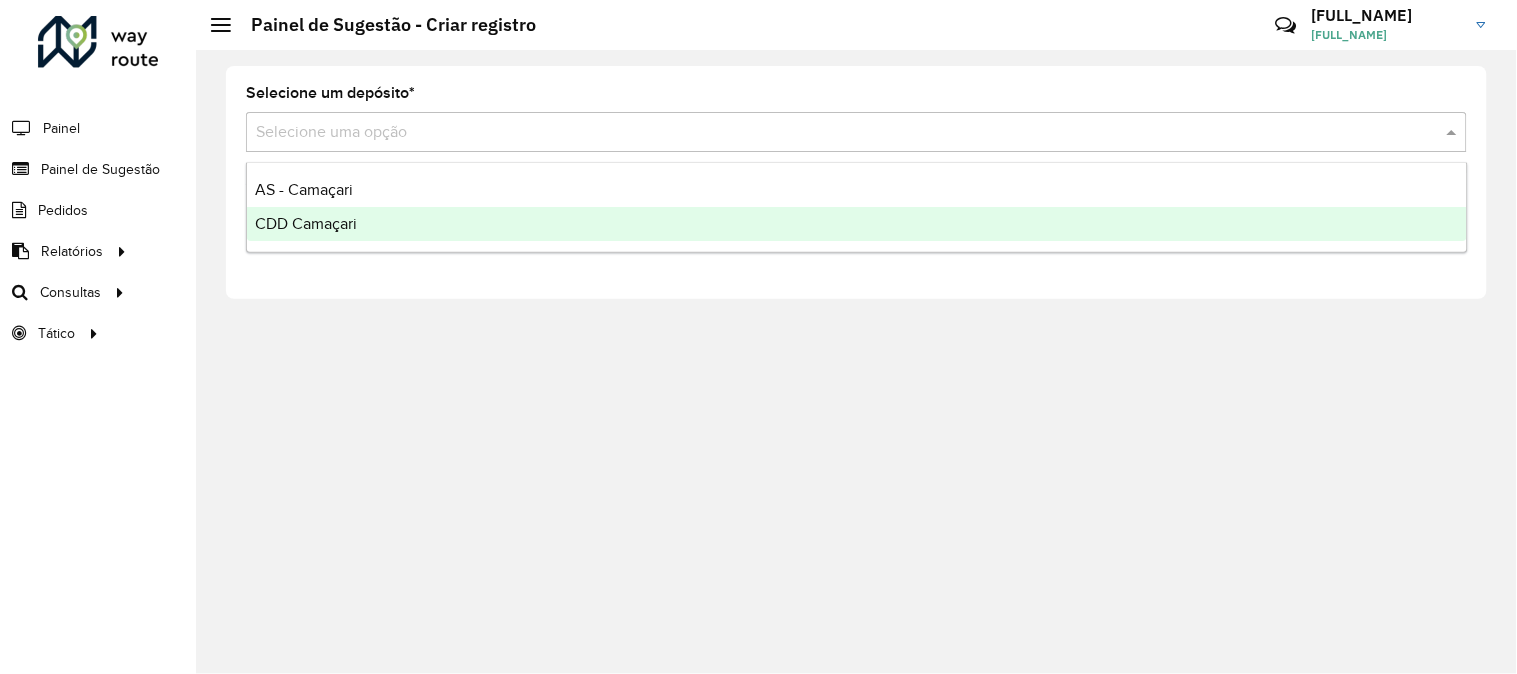 click on "CDD Camaçari" at bounding box center (306, 223) 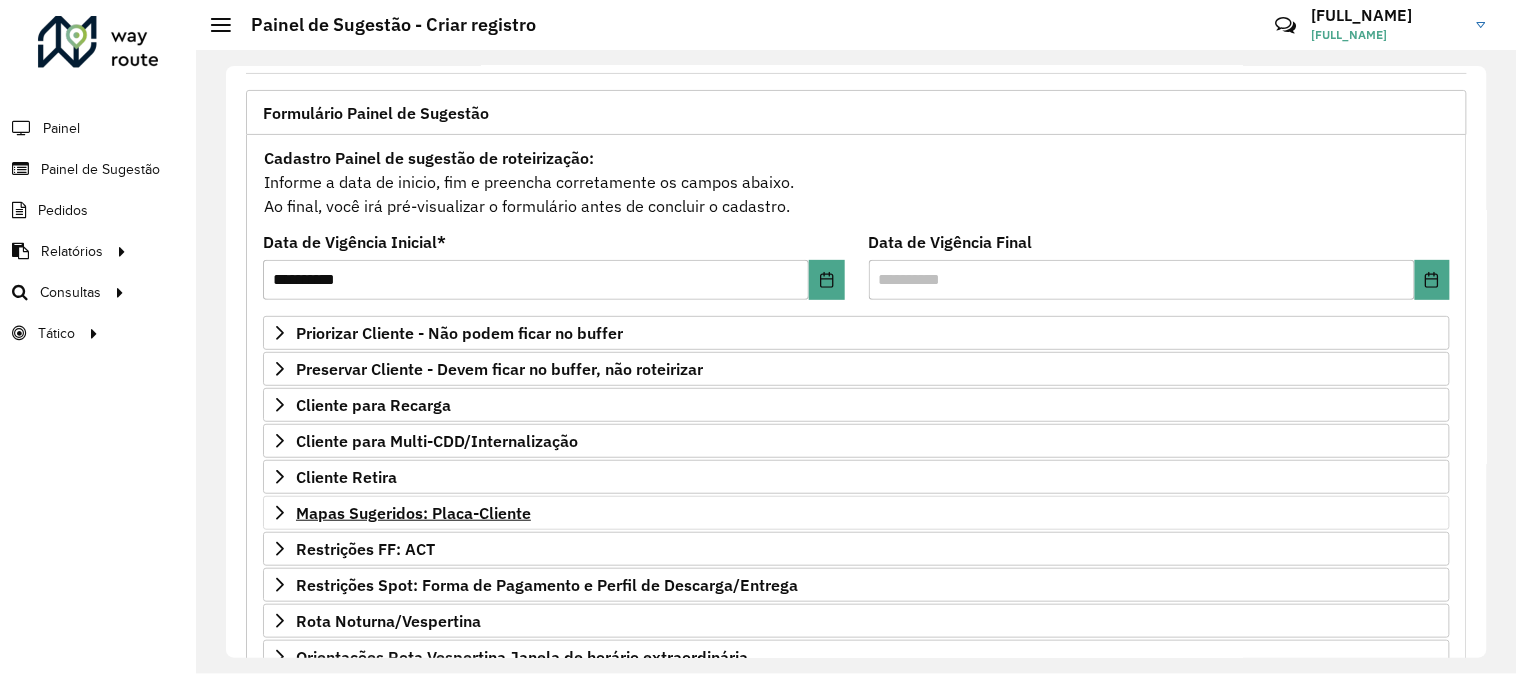 scroll, scrollTop: 222, scrollLeft: 0, axis: vertical 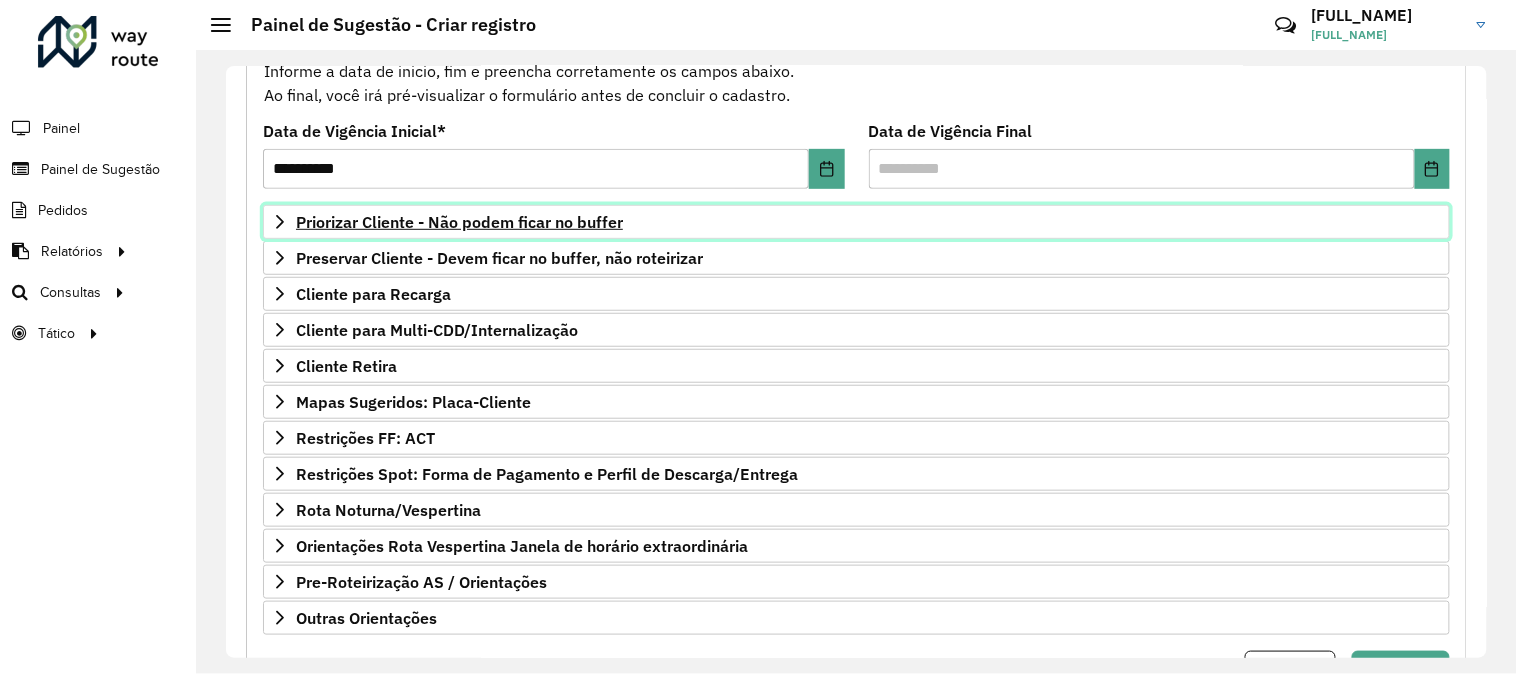 click on "Priorizar Cliente - Não podem ficar no buffer" at bounding box center (459, 222) 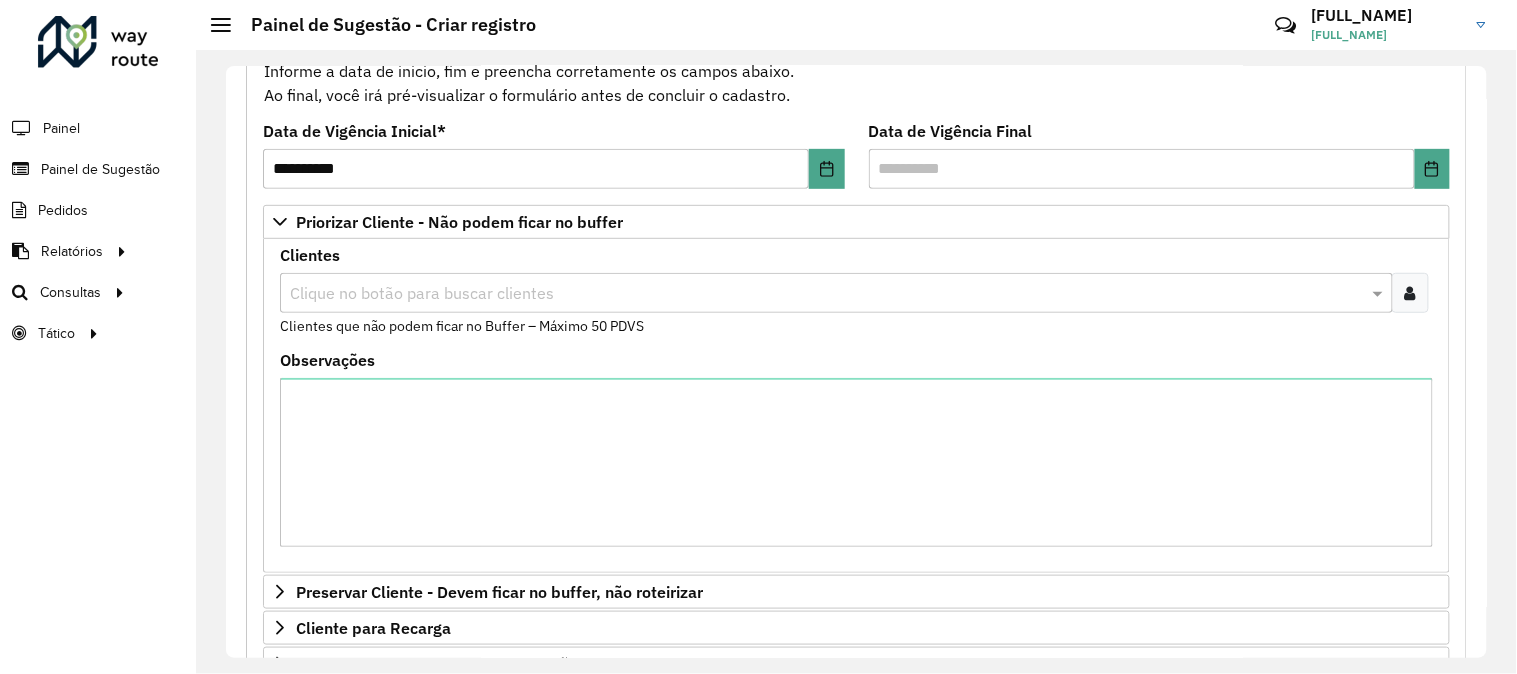 click at bounding box center (1410, 293) 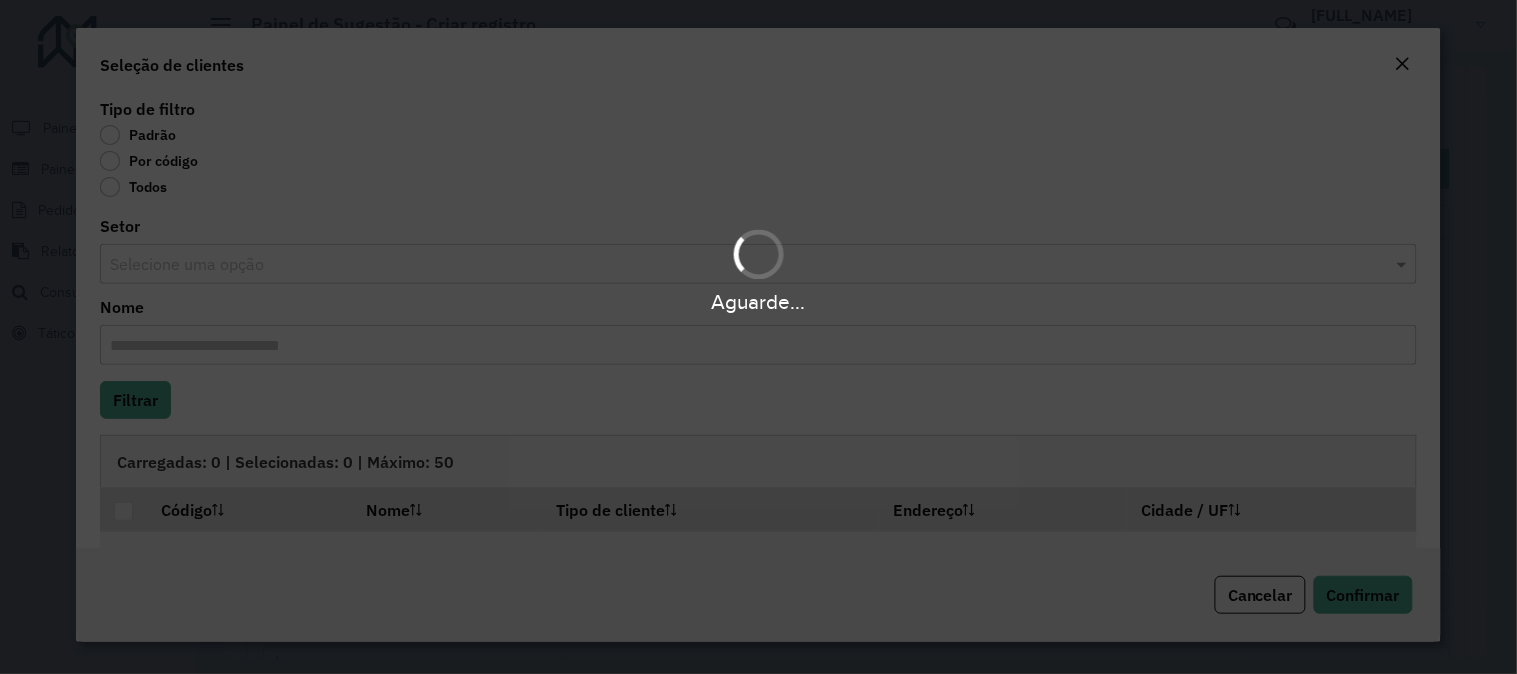 click on "Por código" 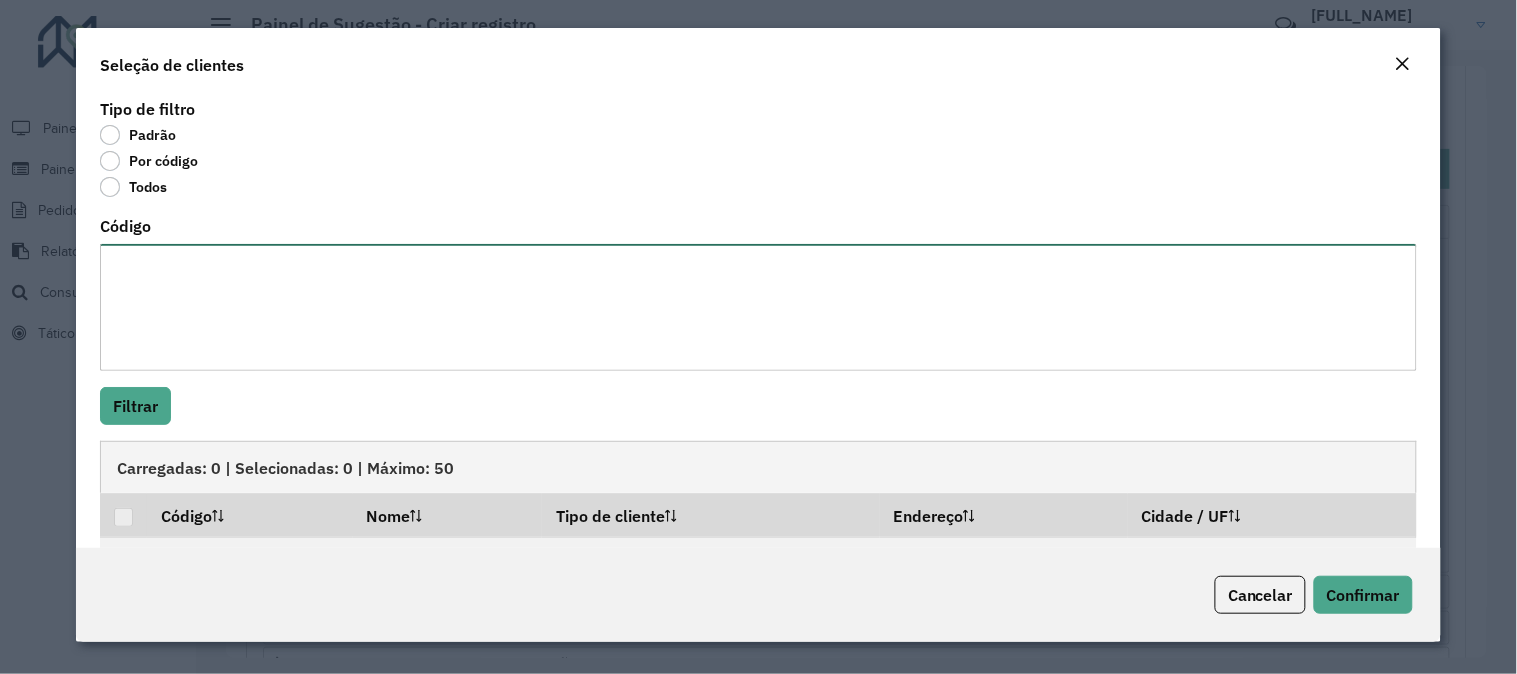 click on "Código" at bounding box center (758, 307) 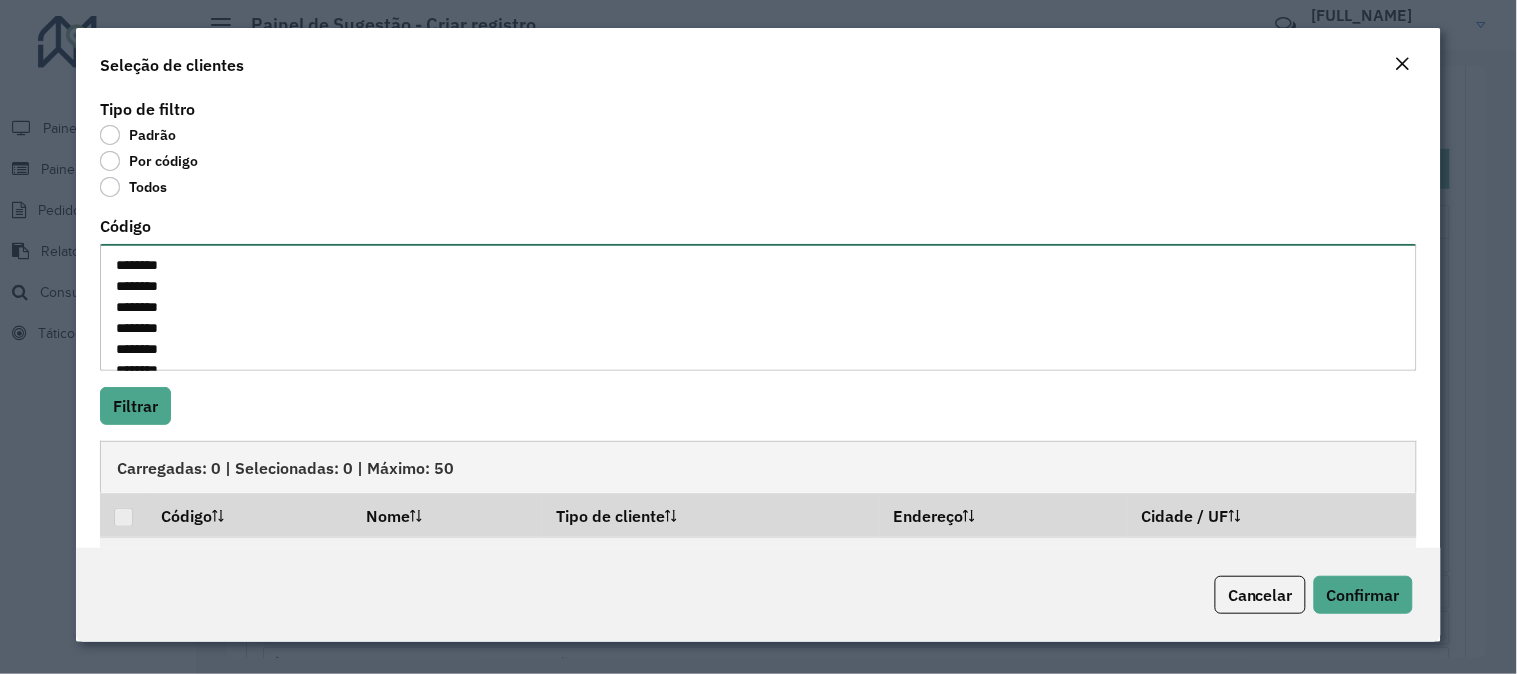 scroll, scrollTop: 218, scrollLeft: 0, axis: vertical 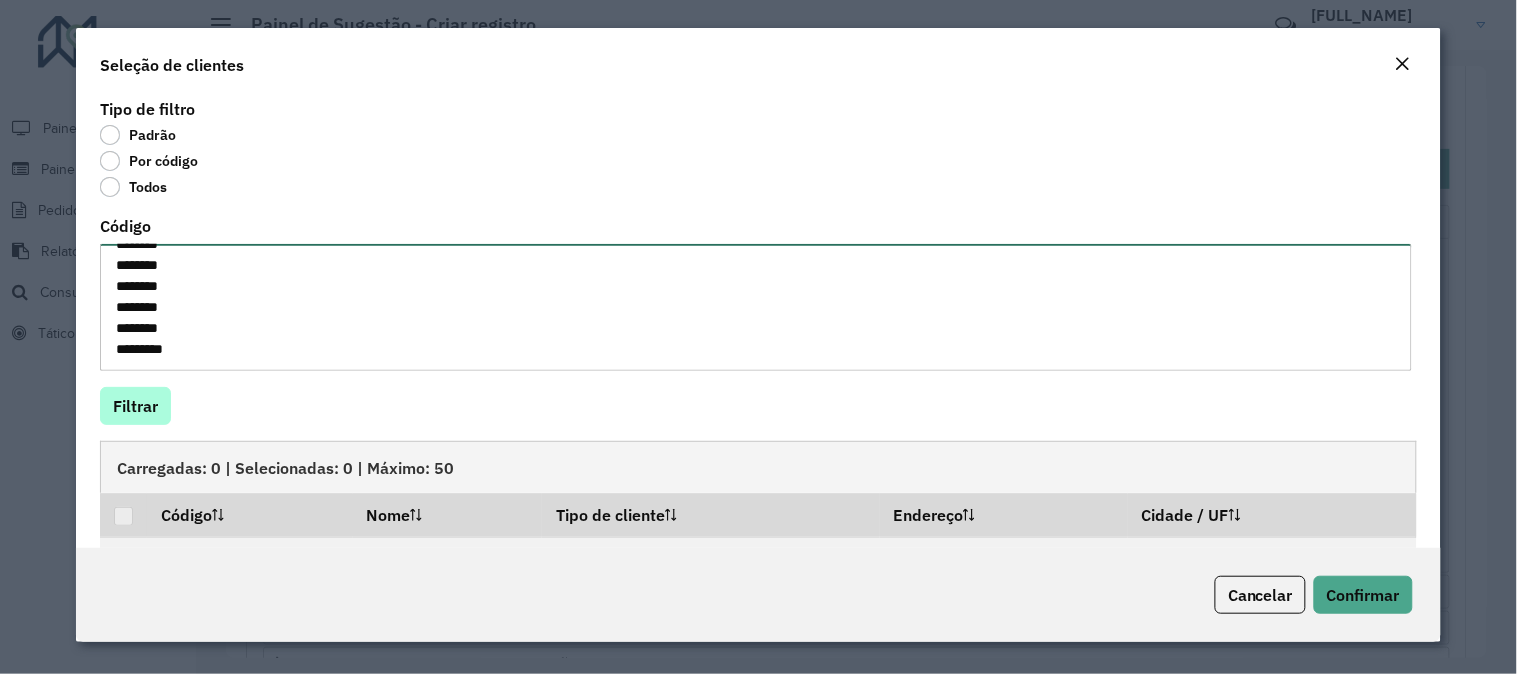 type on "********
********
********
********
********
********
********
********
********
********
********
********
********
********
********" 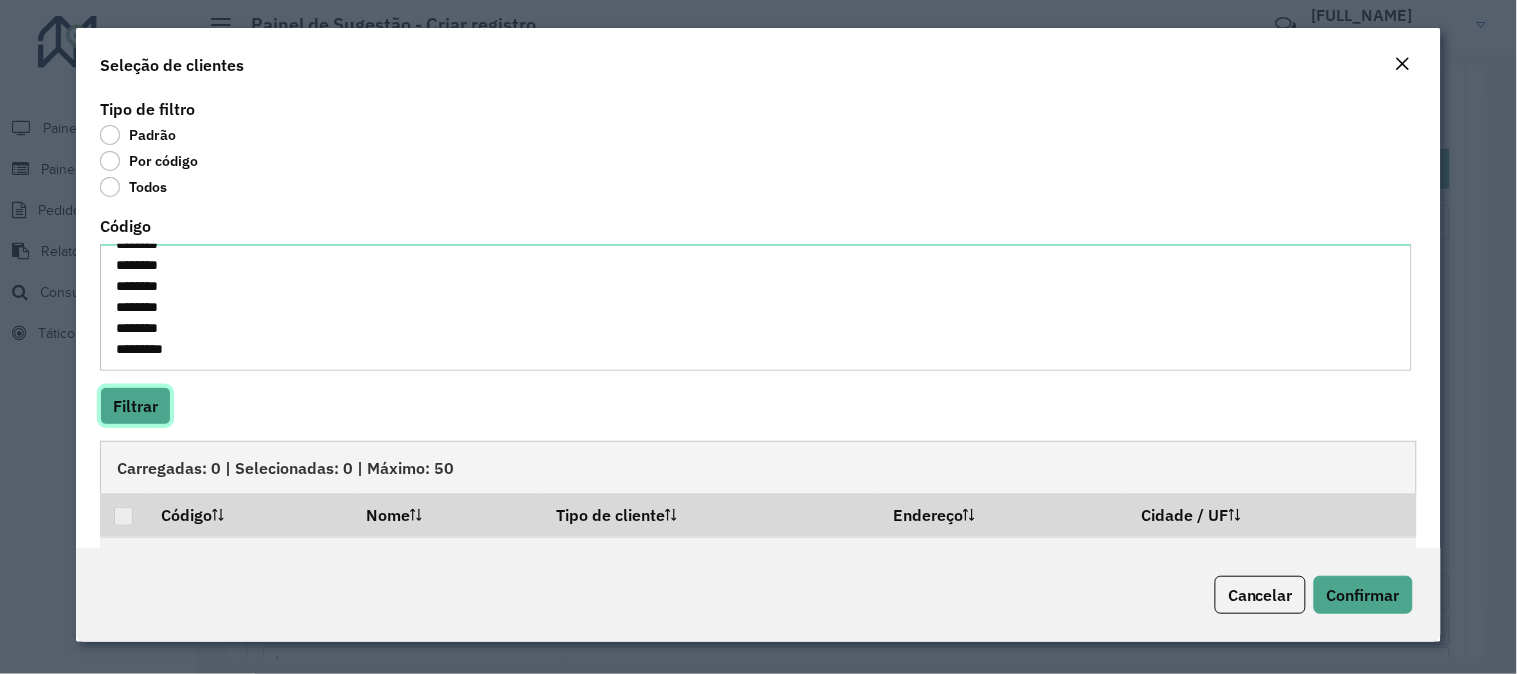 click on "Filtrar" 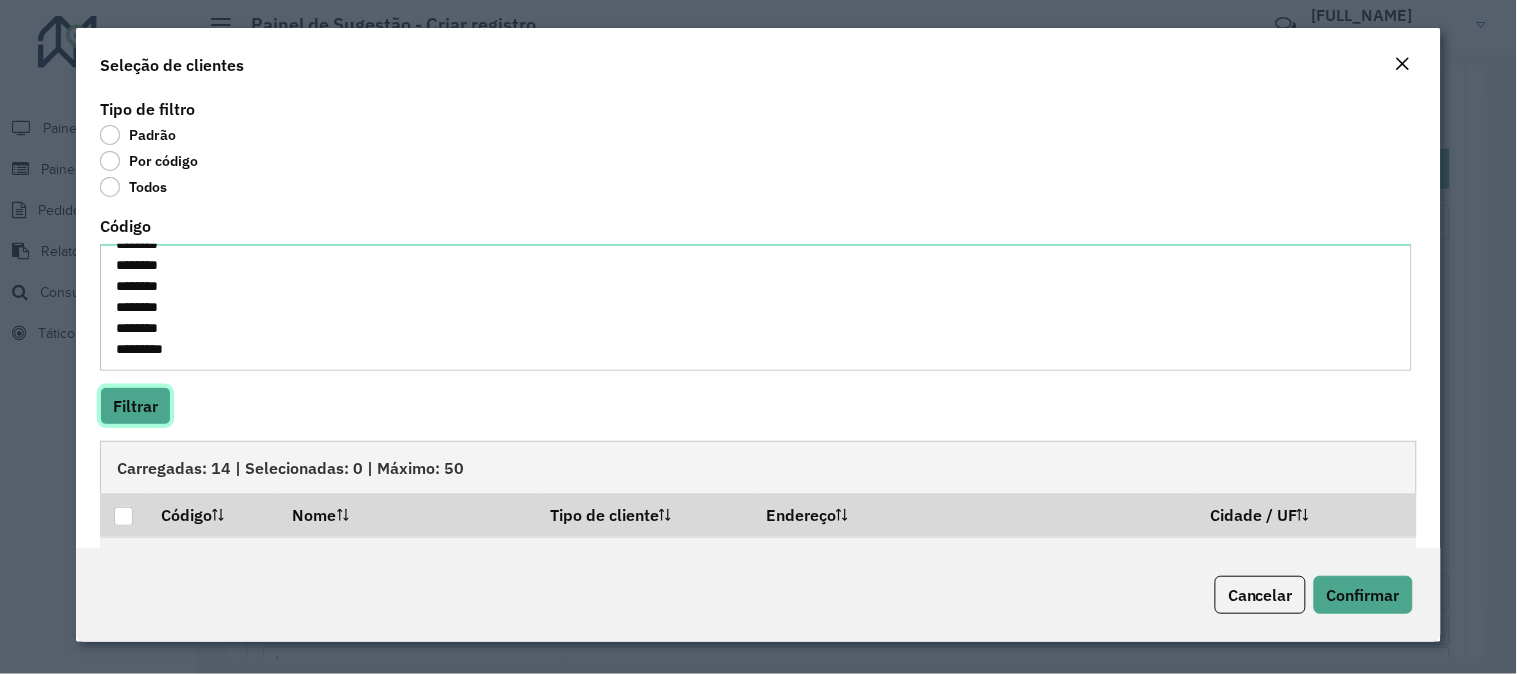 scroll, scrollTop: 222, scrollLeft: 0, axis: vertical 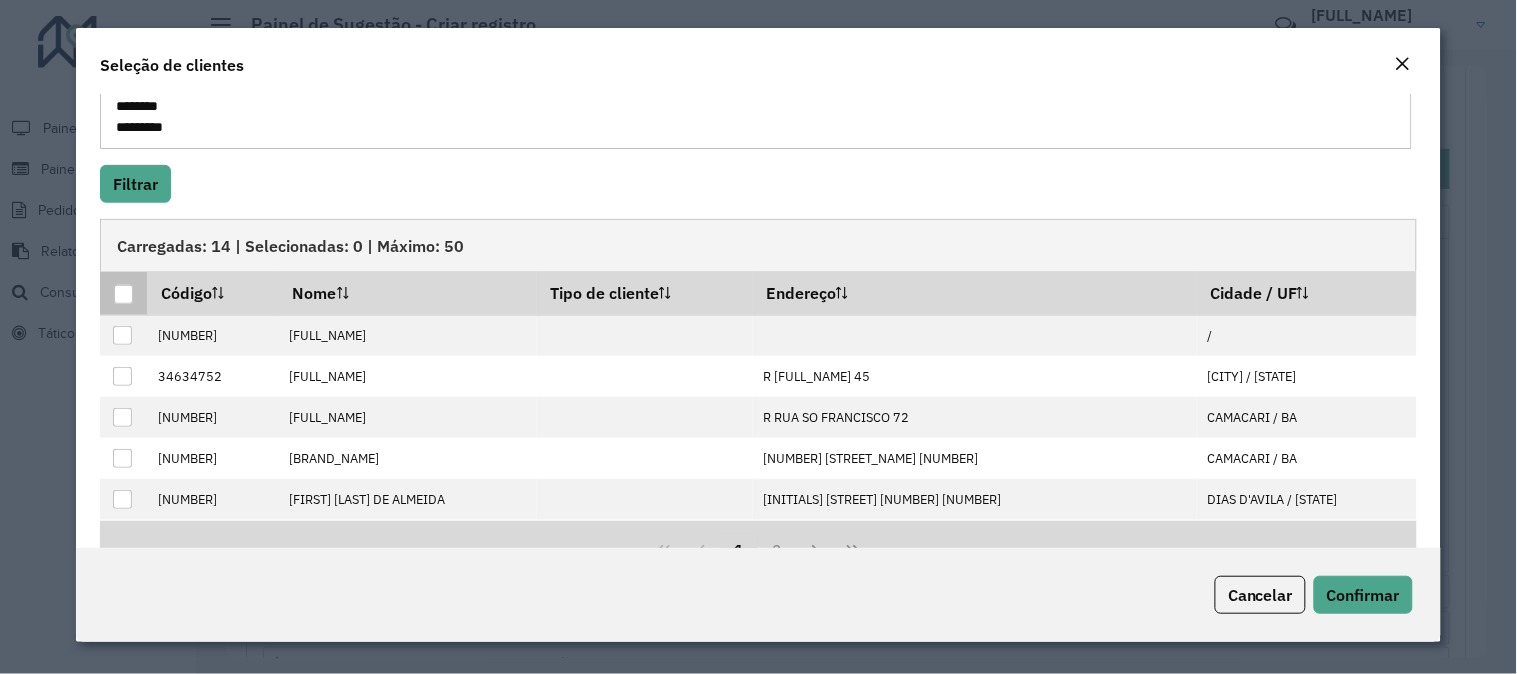 click at bounding box center (123, 294) 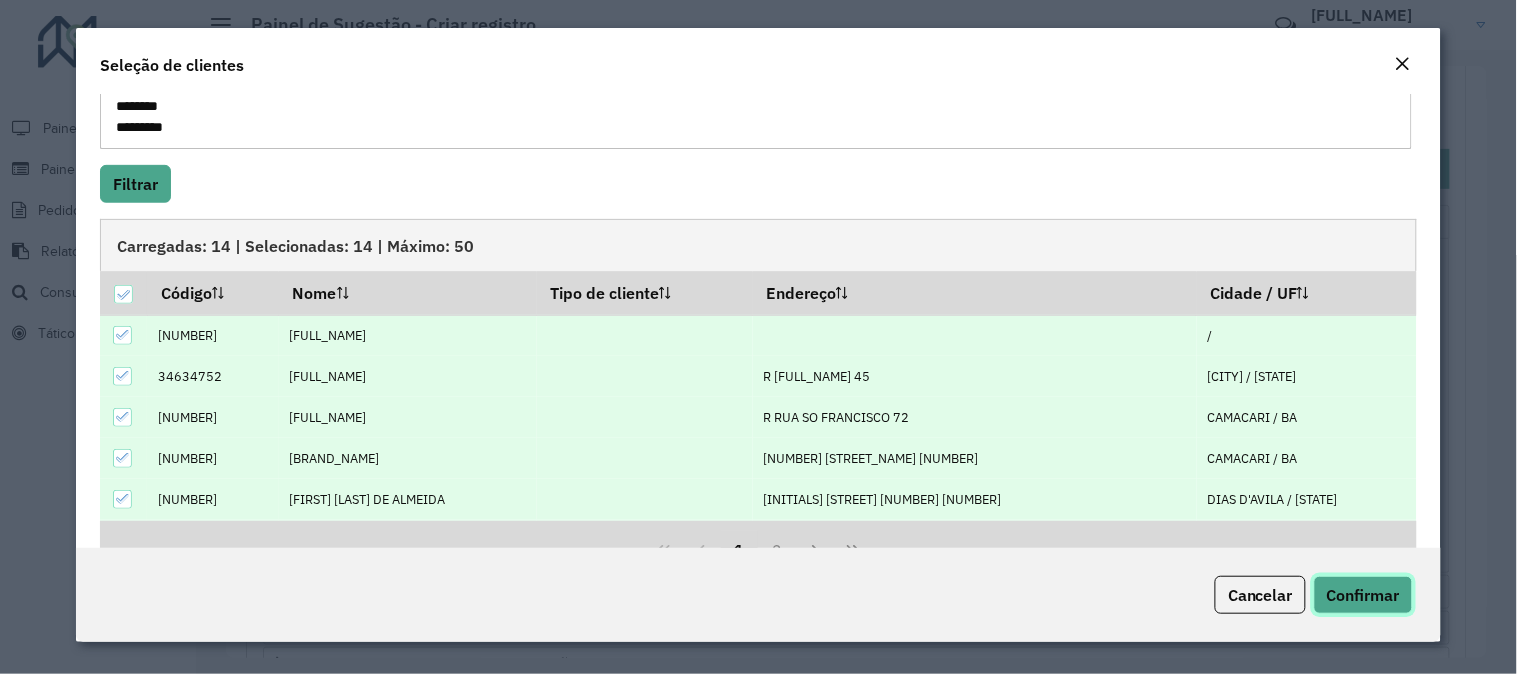 click on "Confirmar" 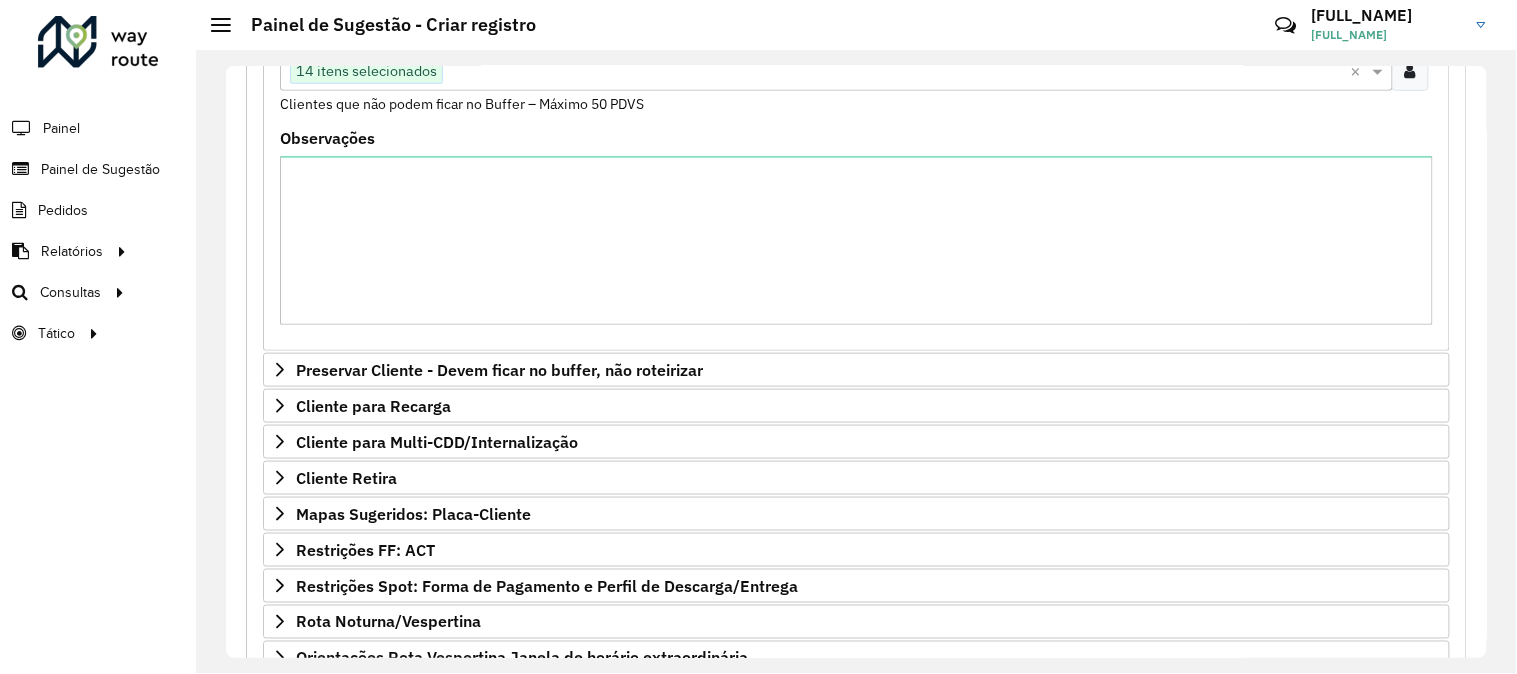 scroll, scrollTop: 660, scrollLeft: 0, axis: vertical 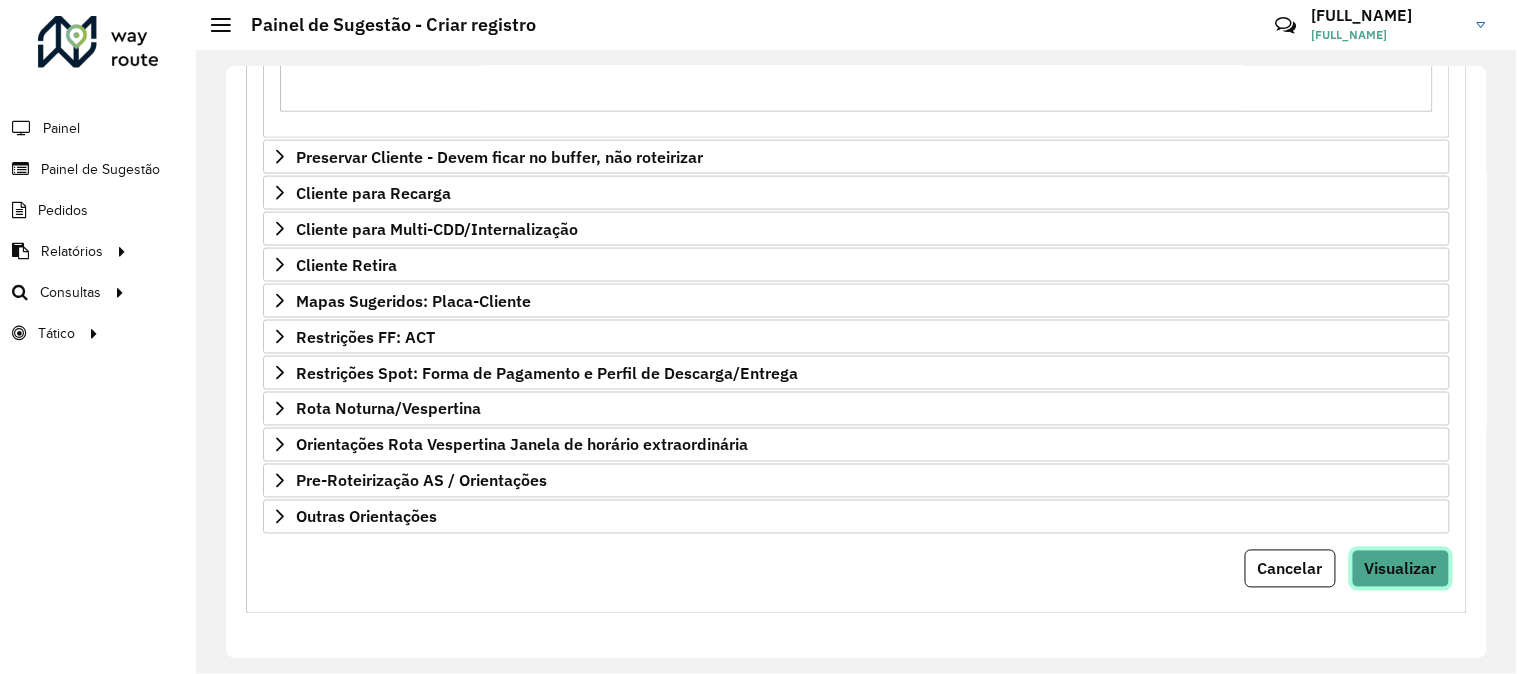 click on "Visualizar" at bounding box center (1401, 569) 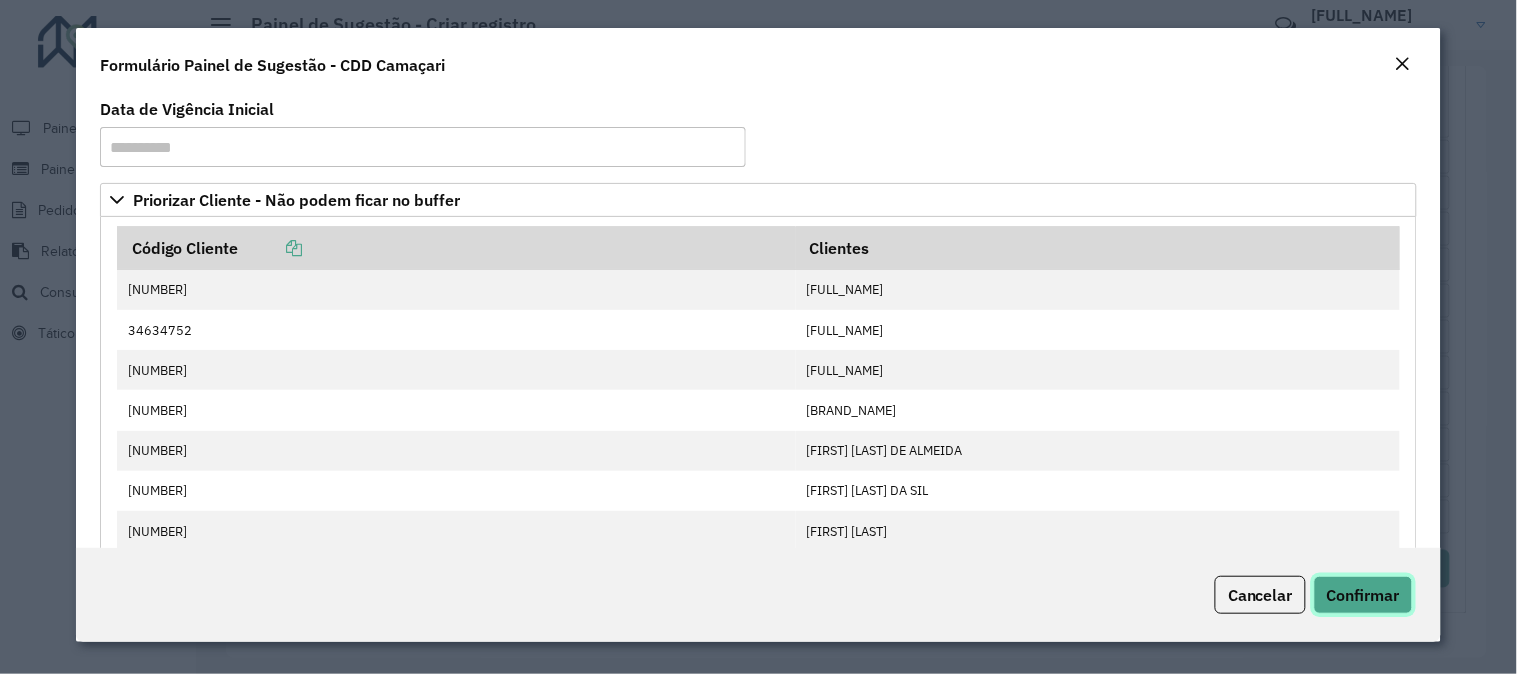 click on "Confirmar" 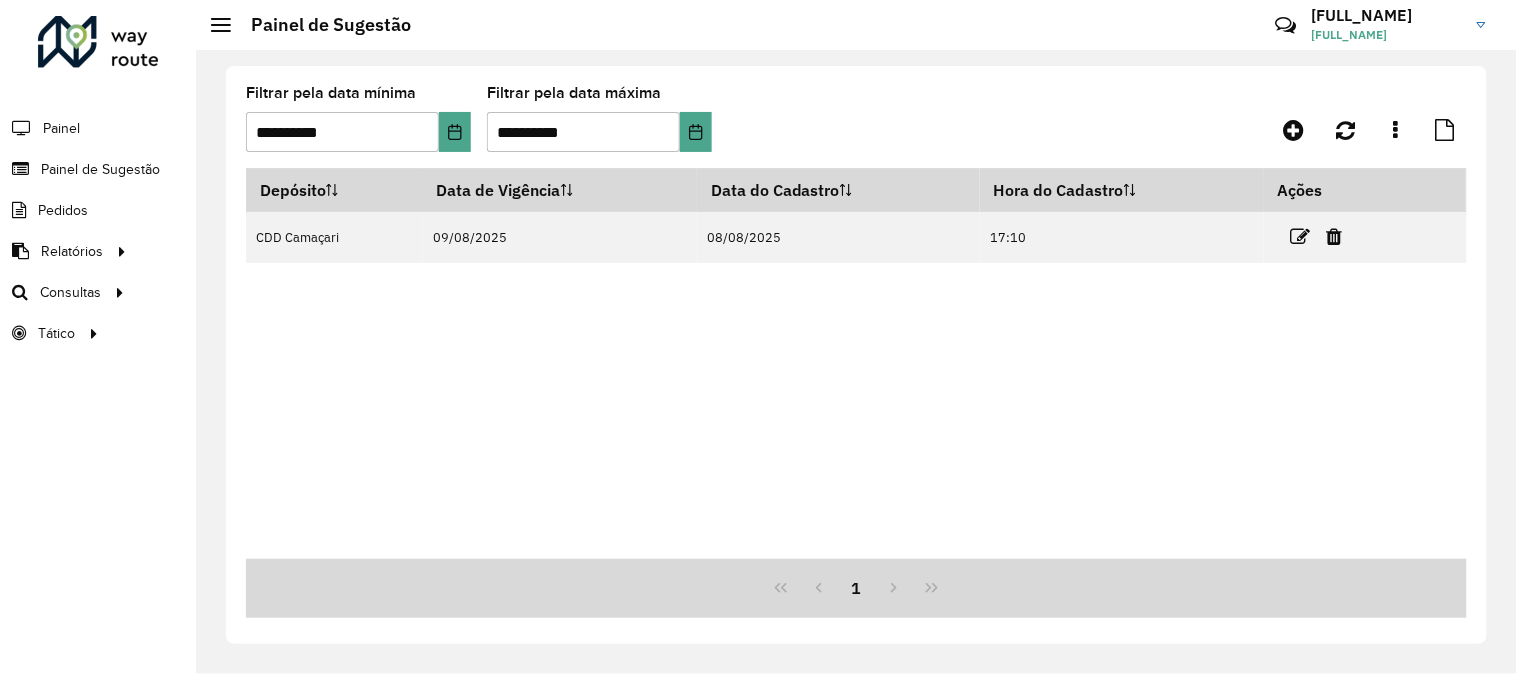 click on "1" at bounding box center [856, 588] 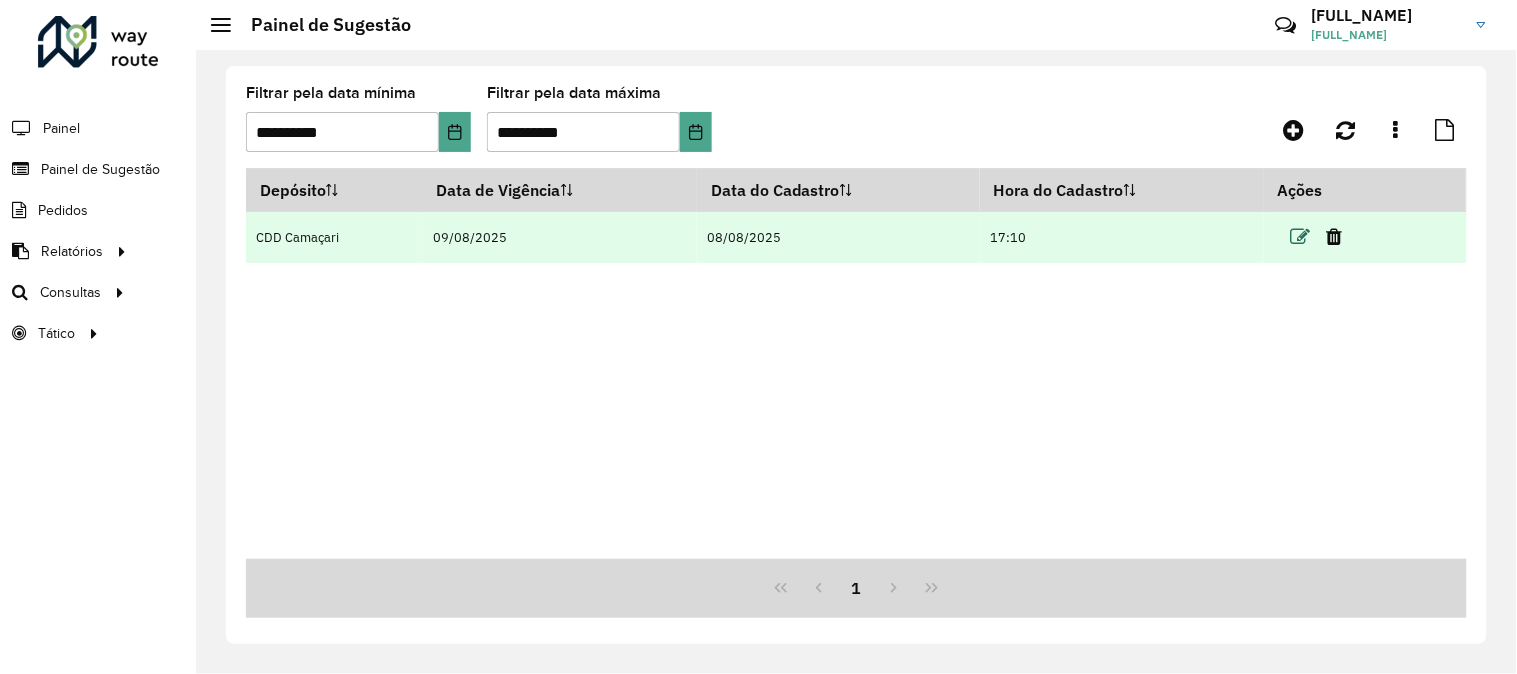 click at bounding box center (1300, 237) 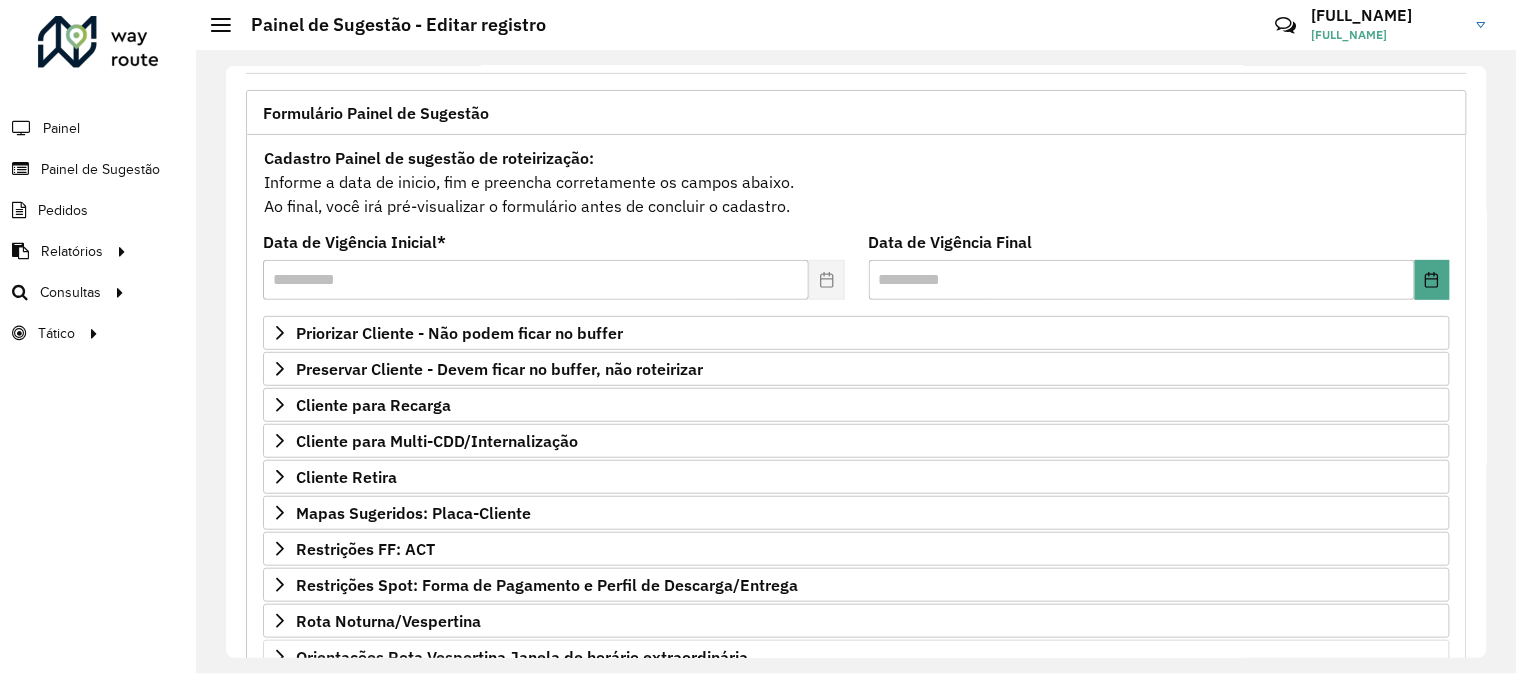 scroll, scrollTop: 325, scrollLeft: 0, axis: vertical 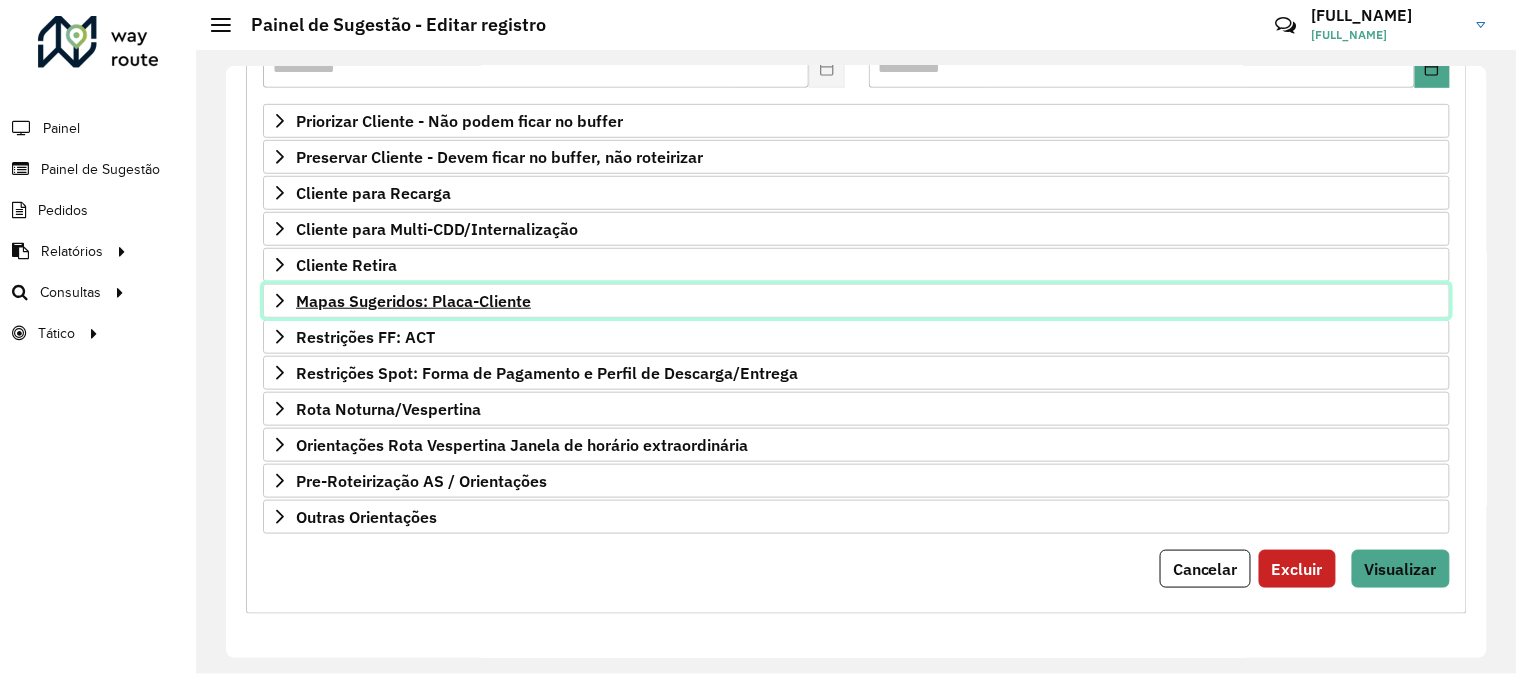 click on "Mapas Sugeridos: Placa-Cliente" at bounding box center (413, 301) 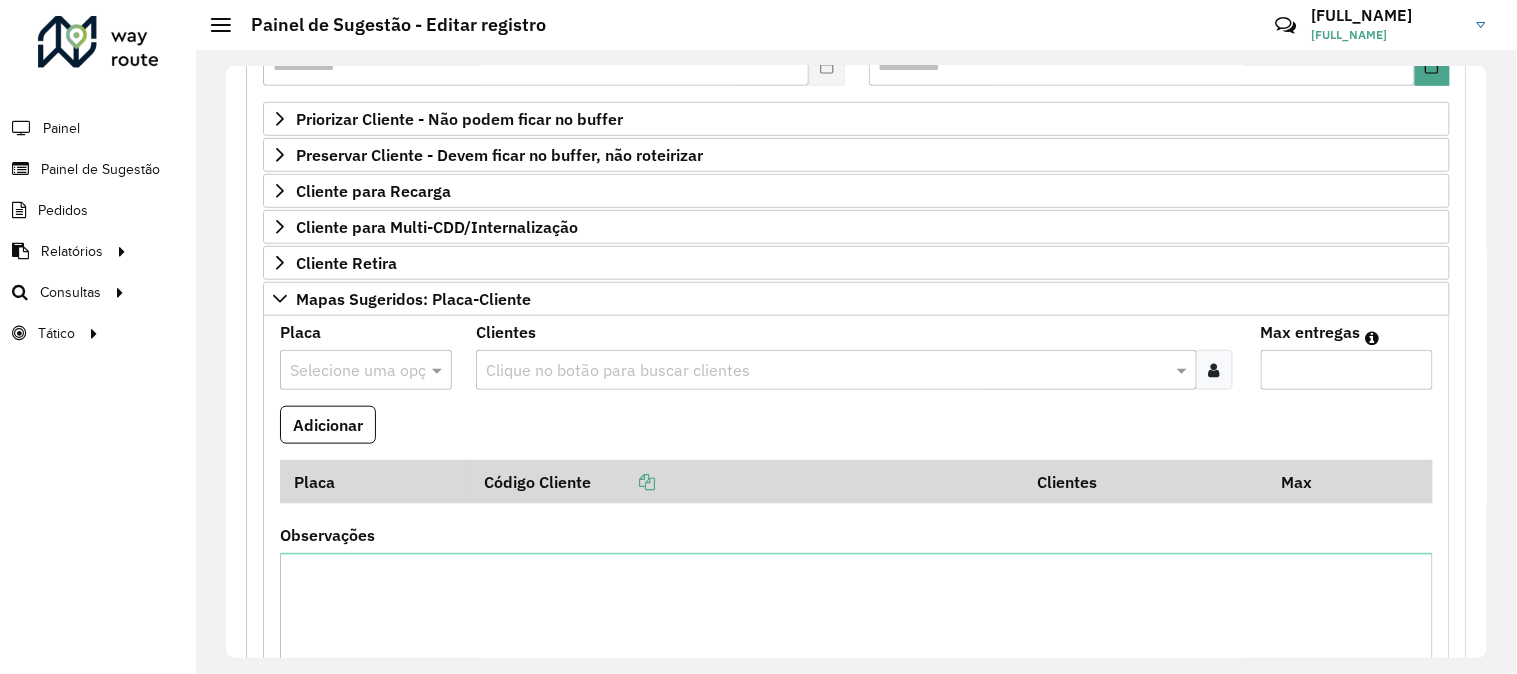 click at bounding box center [346, 371] 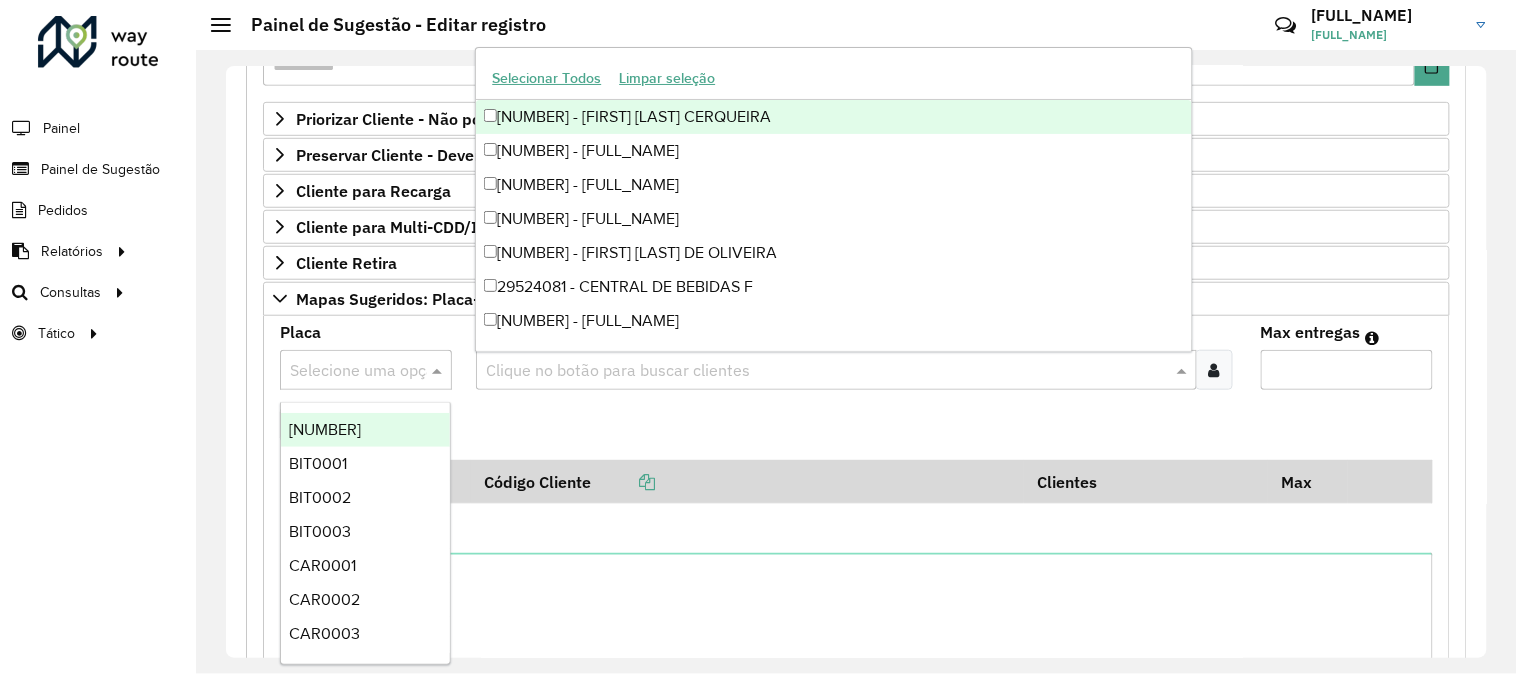 click at bounding box center [826, 371] 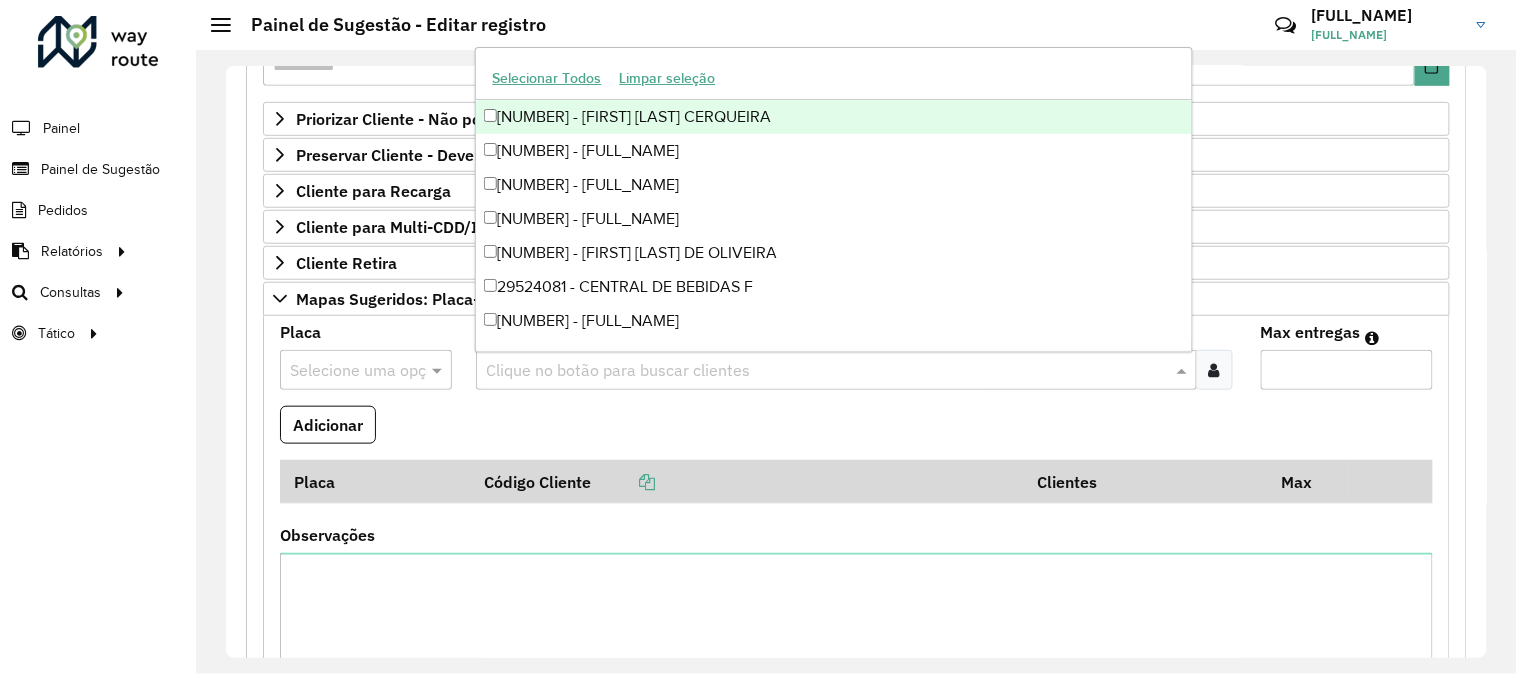 paste on "***" 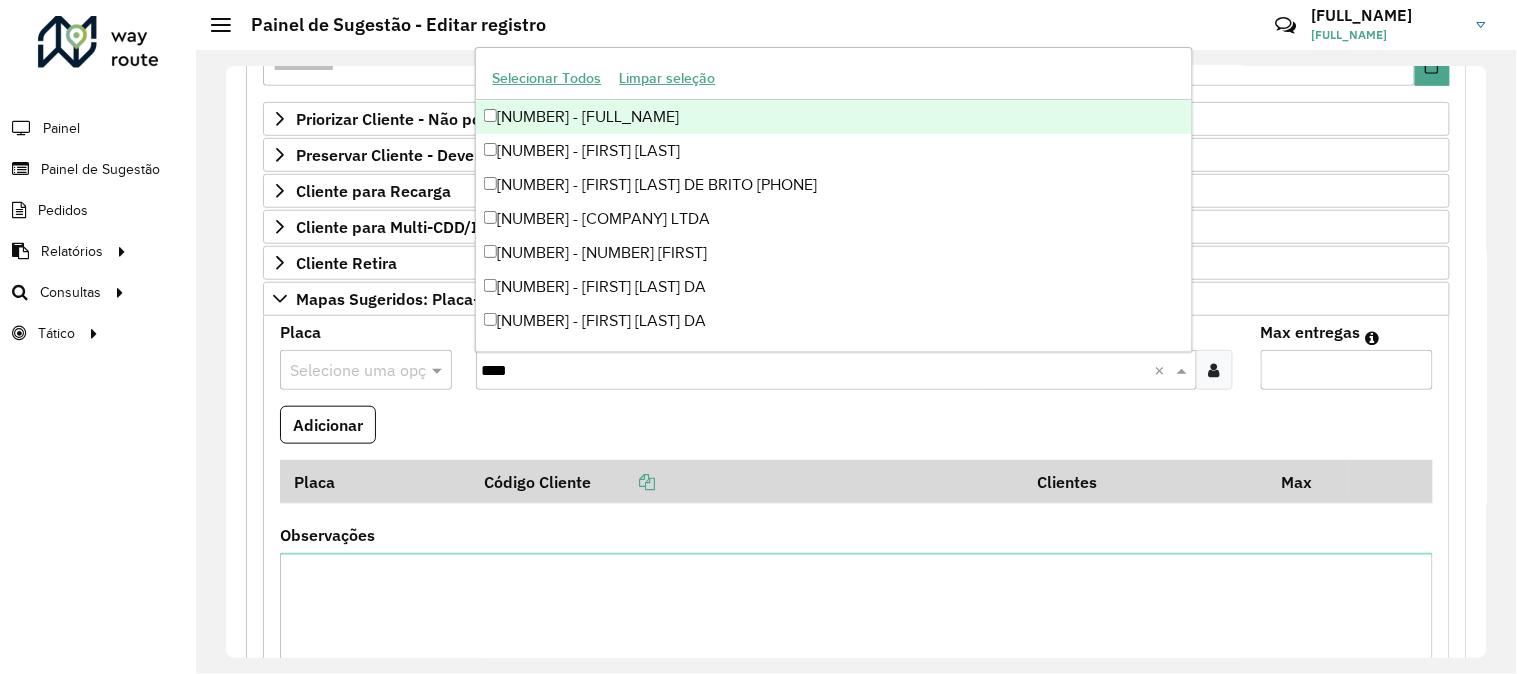 type on "*****" 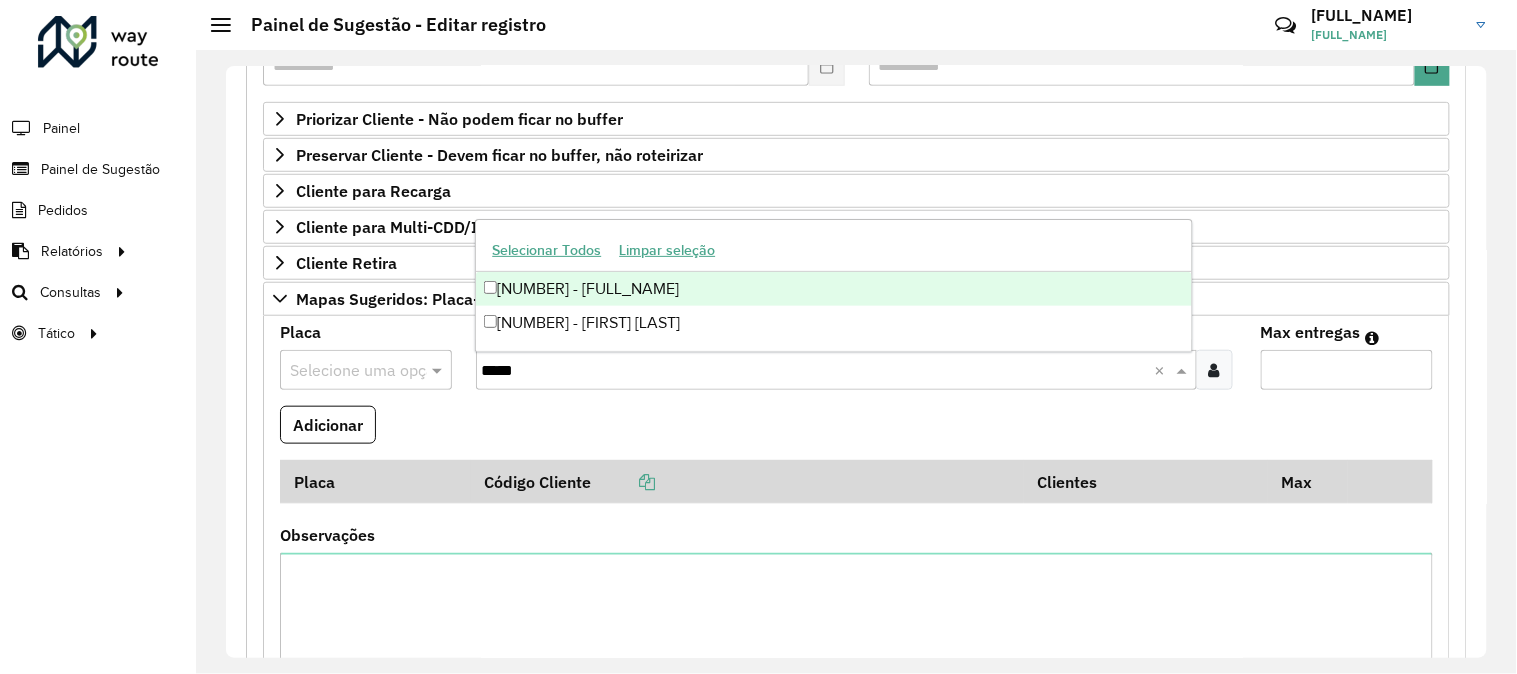 click on "[NUMBER] - [FULL_NAME]" at bounding box center (833, 289) 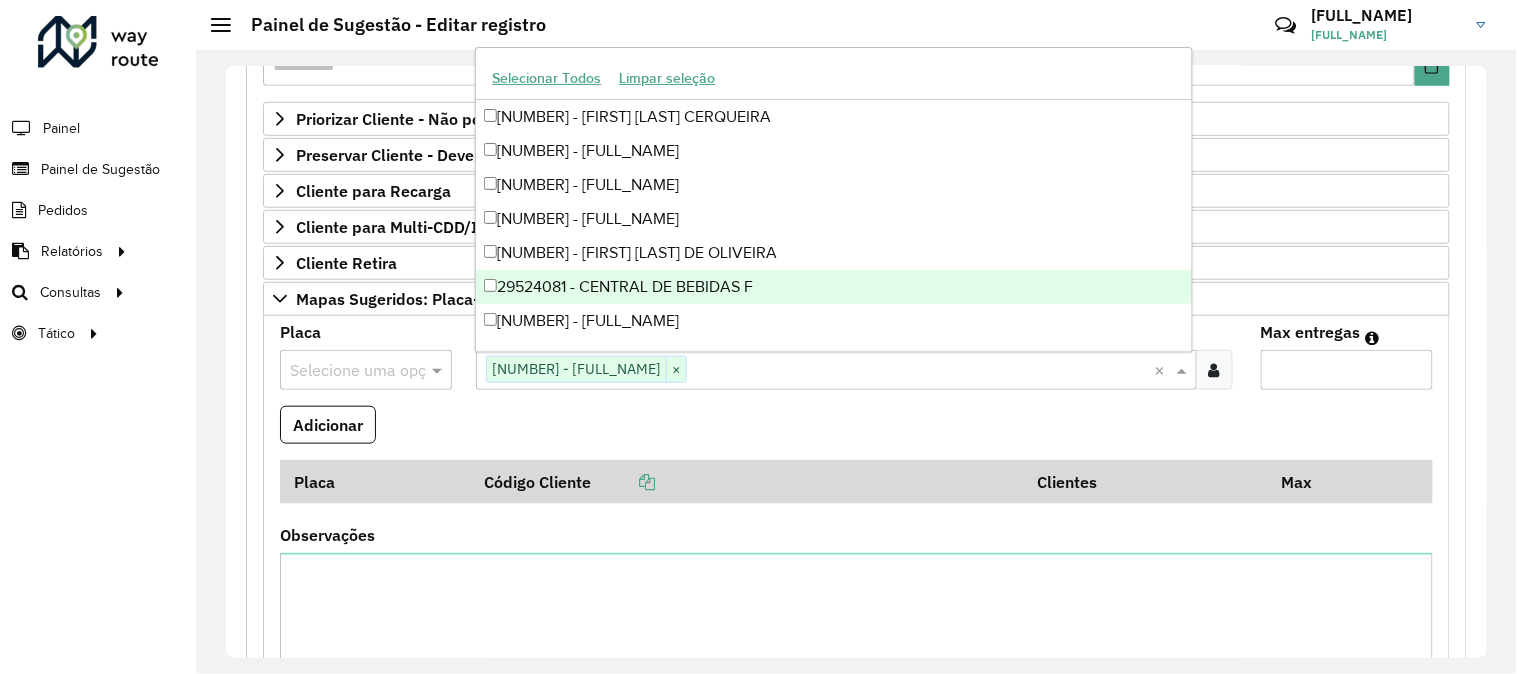 click on "Max entregas" at bounding box center [1347, 370] 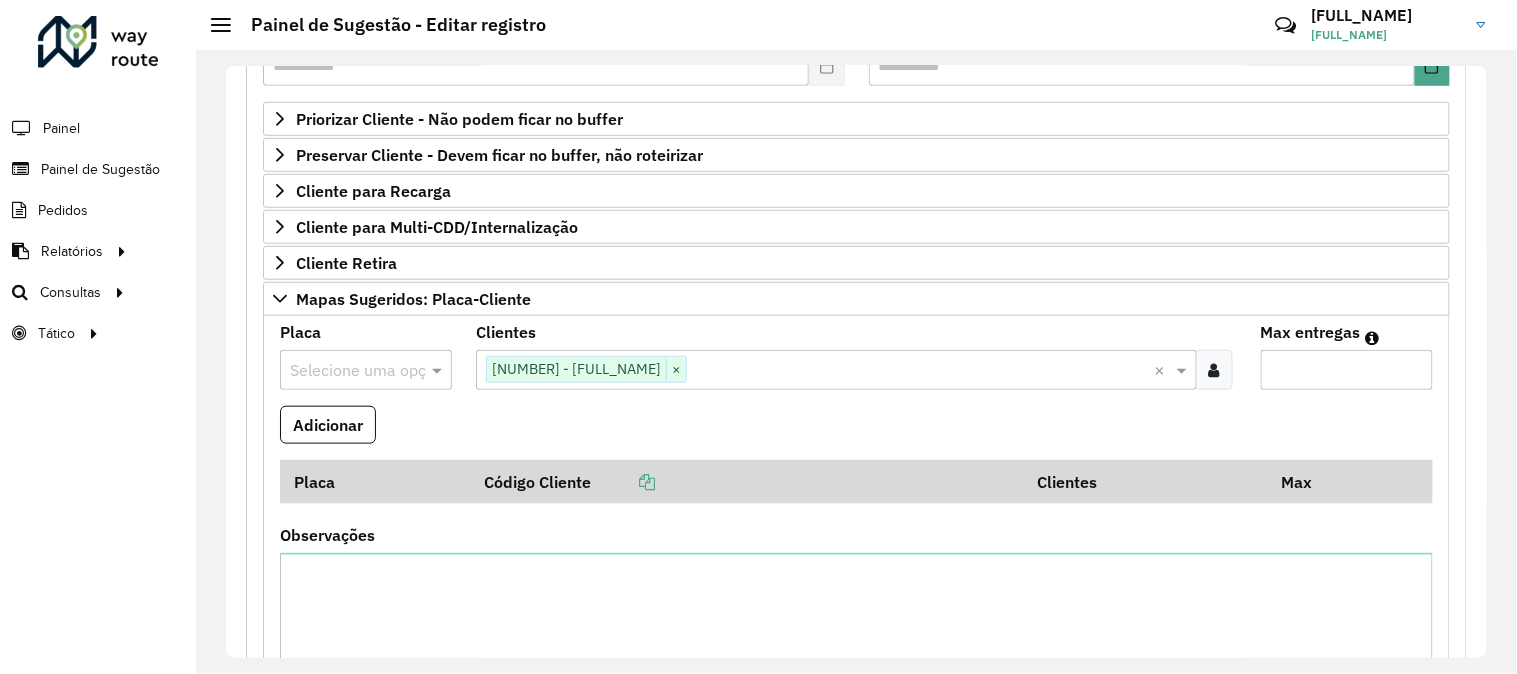 type on "**" 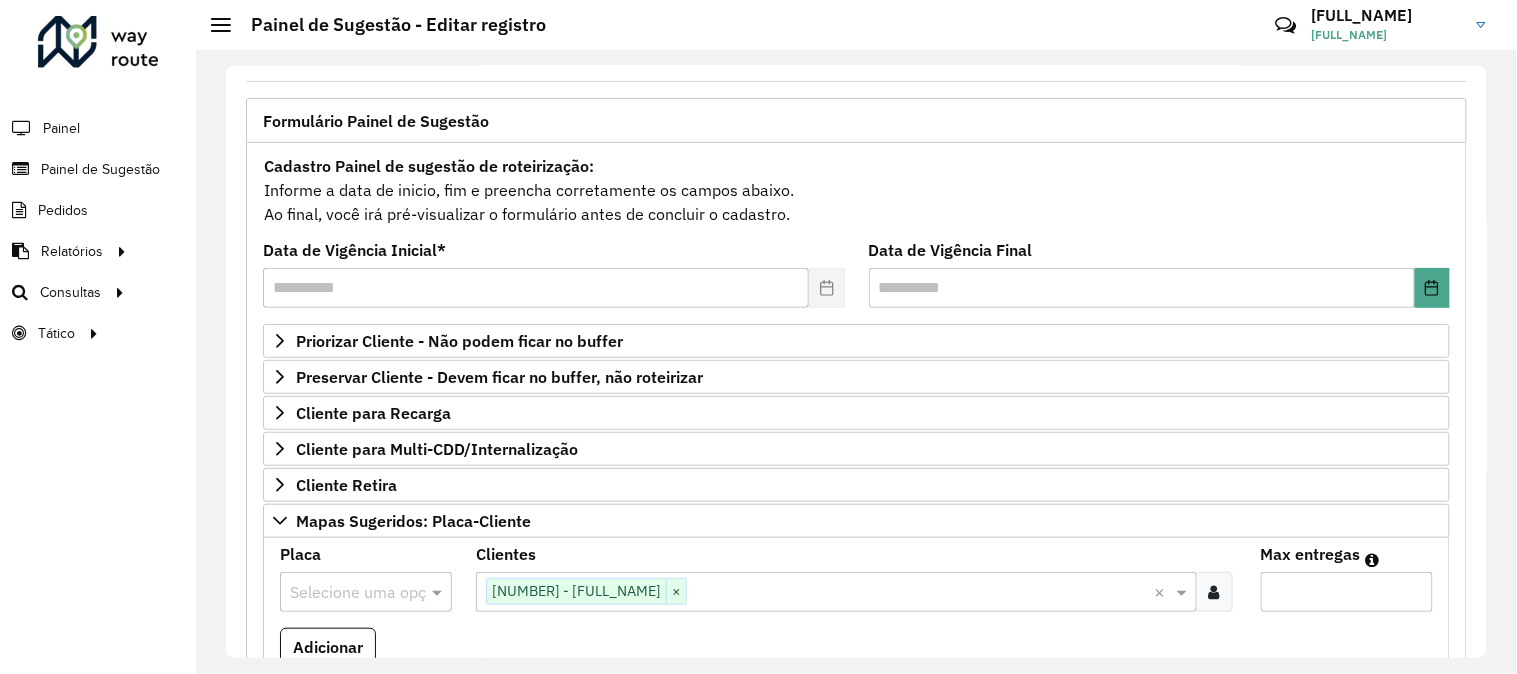 scroll, scrollTop: 325, scrollLeft: 0, axis: vertical 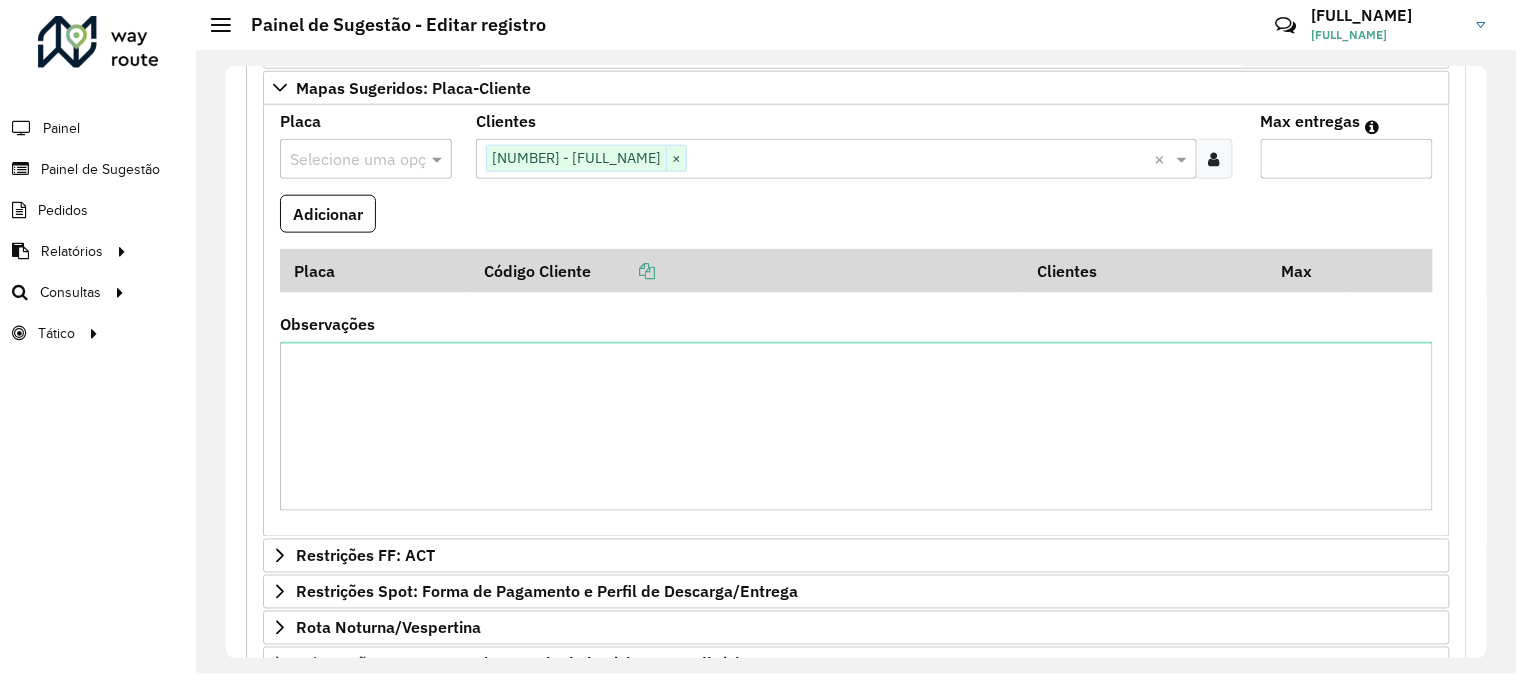 click on "Selecione uma opção" at bounding box center [366, 159] 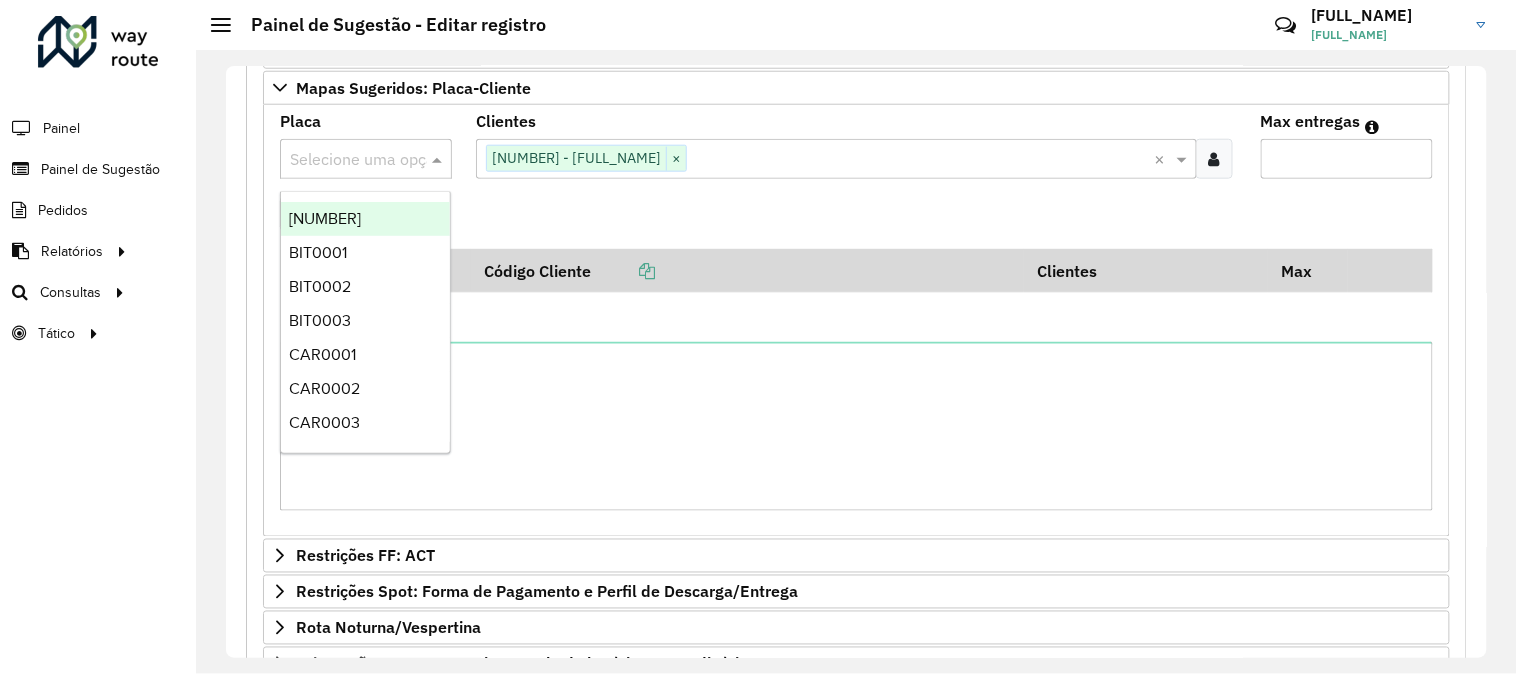 paste on "*******" 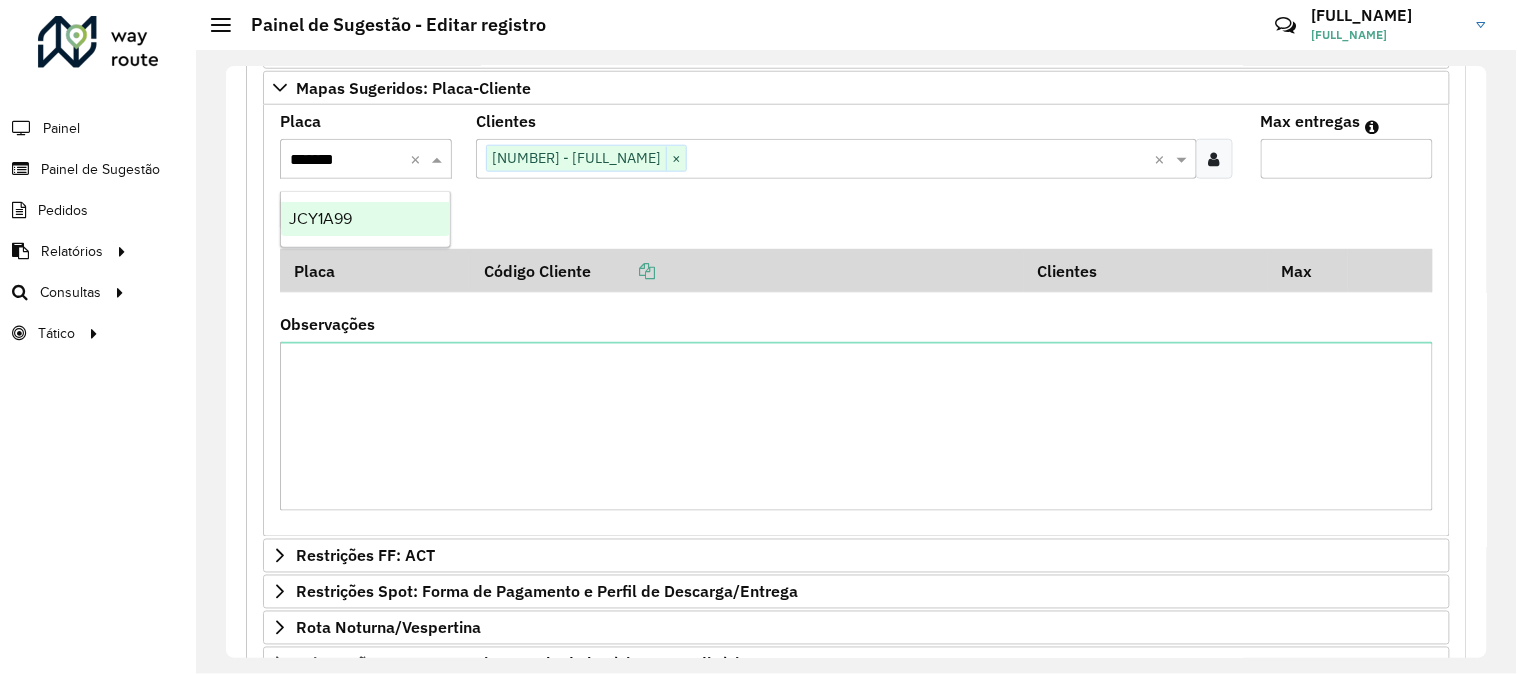 click on "JCY1A99" at bounding box center [320, 218] 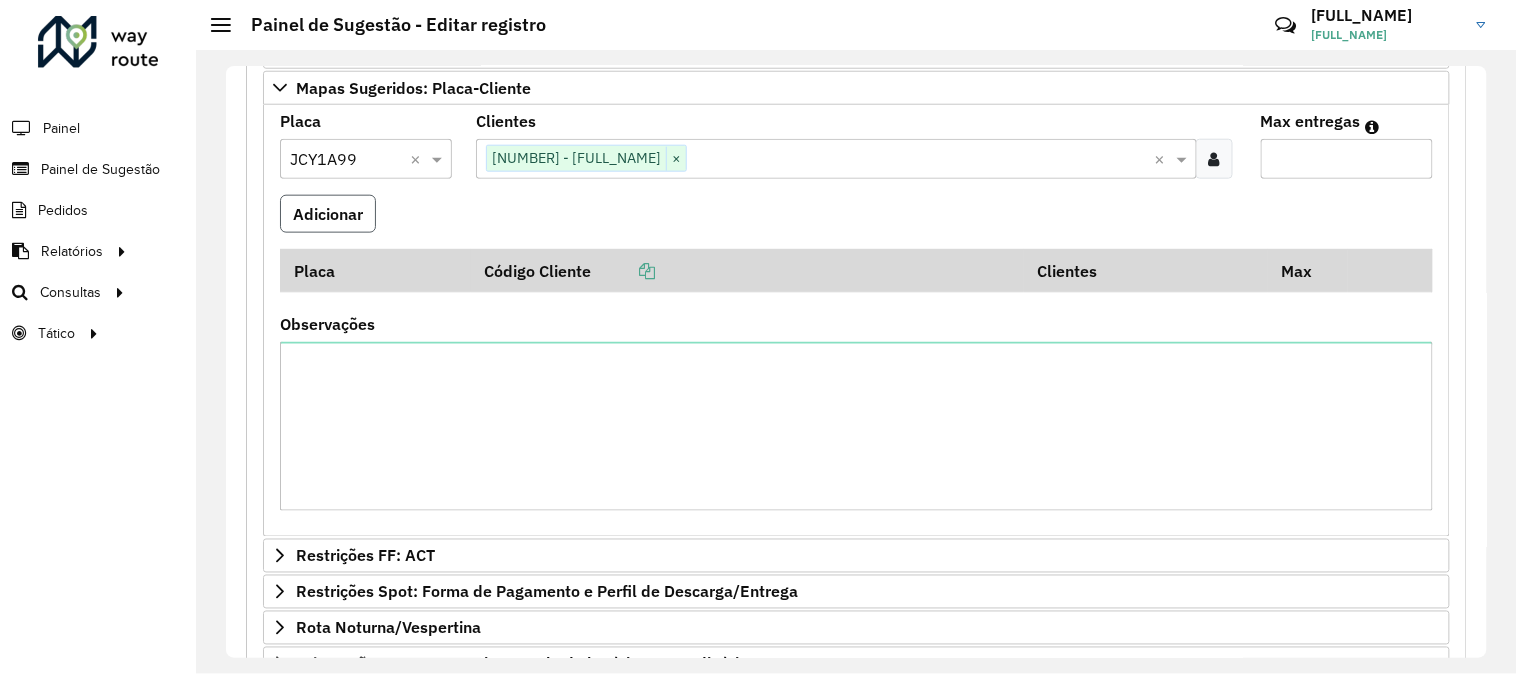 click on "Adicionar" at bounding box center [328, 214] 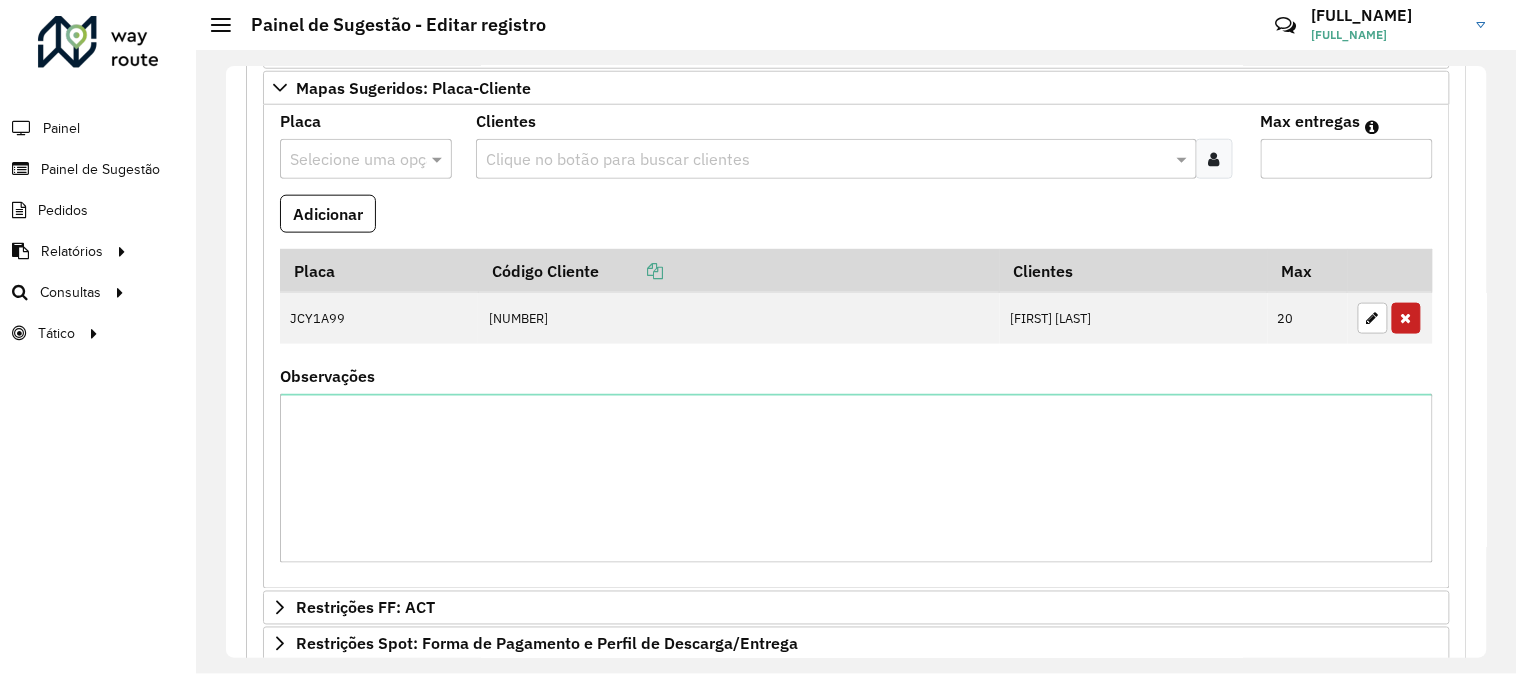 scroll, scrollTop: 811, scrollLeft: 0, axis: vertical 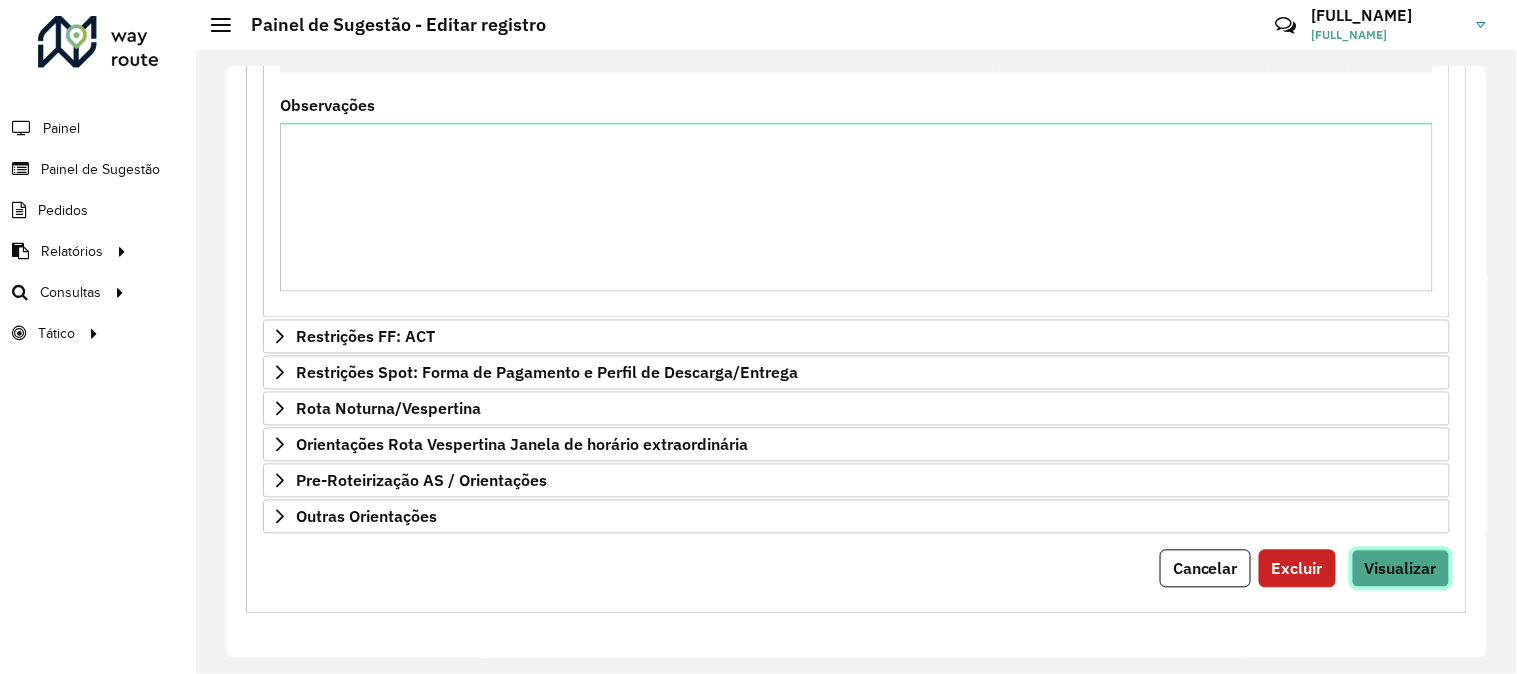 click on "Visualizar" at bounding box center [1401, 569] 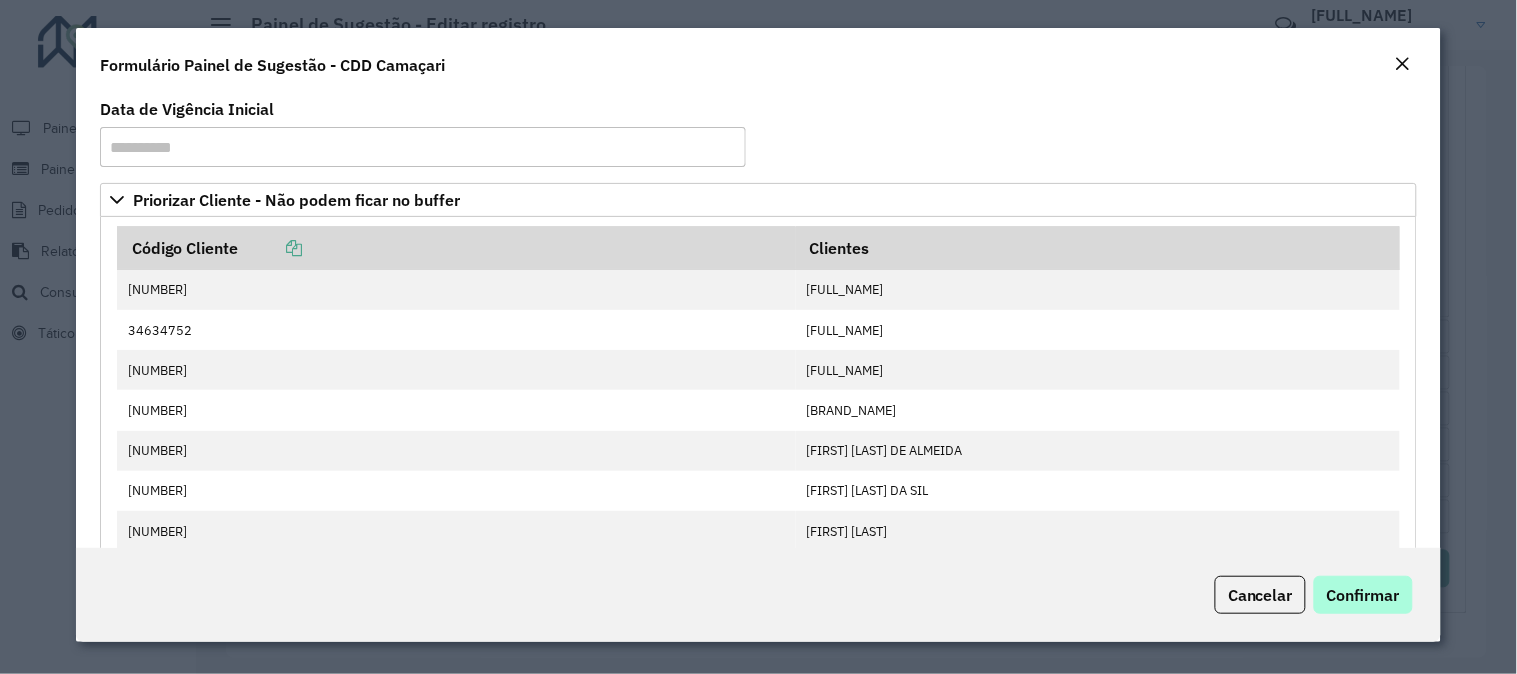 scroll, scrollTop: 444, scrollLeft: 0, axis: vertical 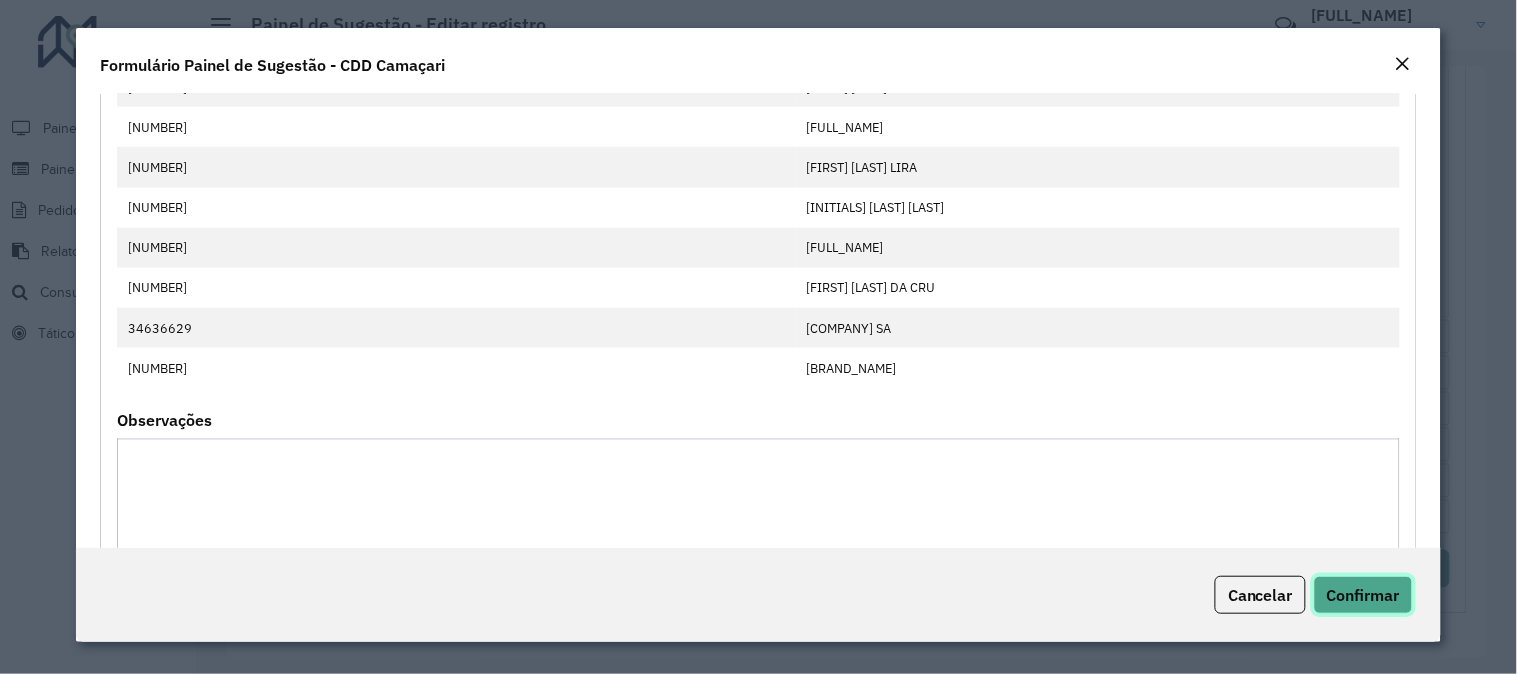 click on "Confirmar" 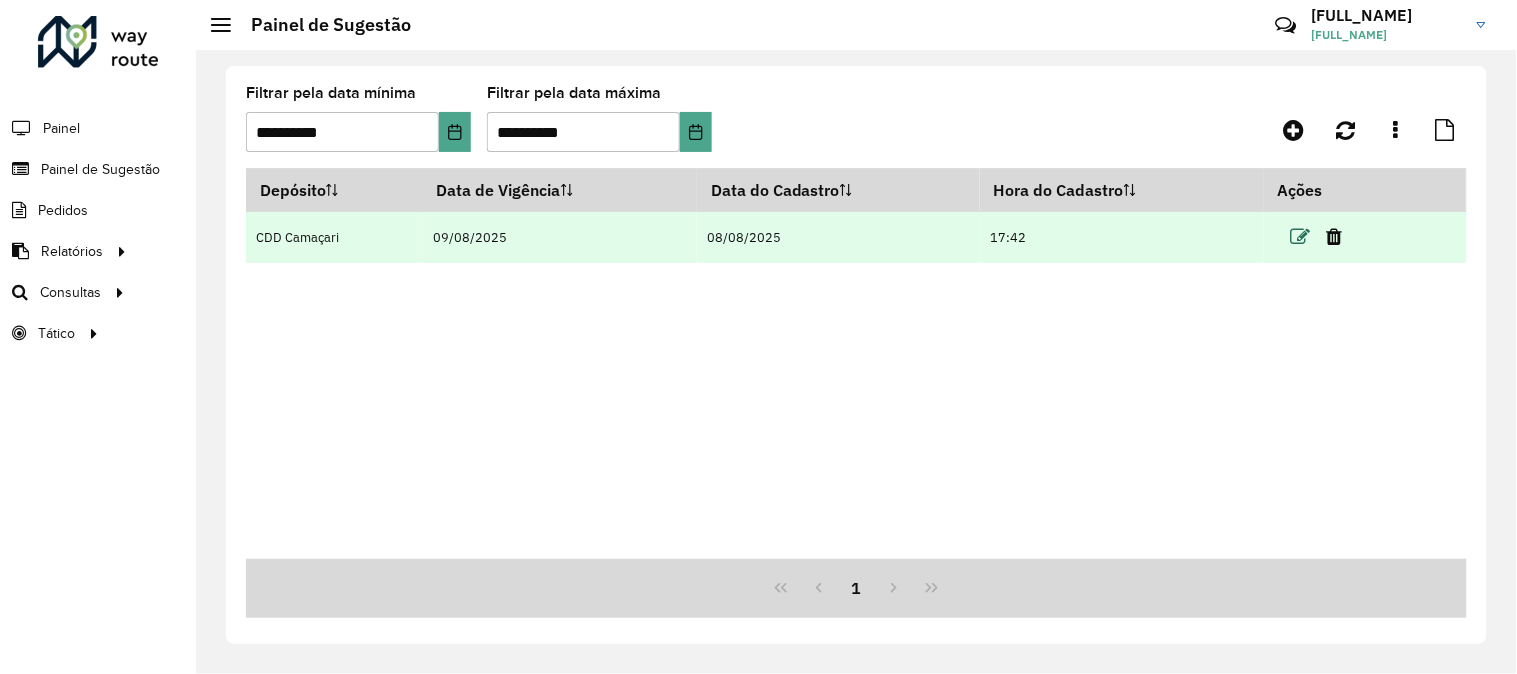 click at bounding box center (1300, 237) 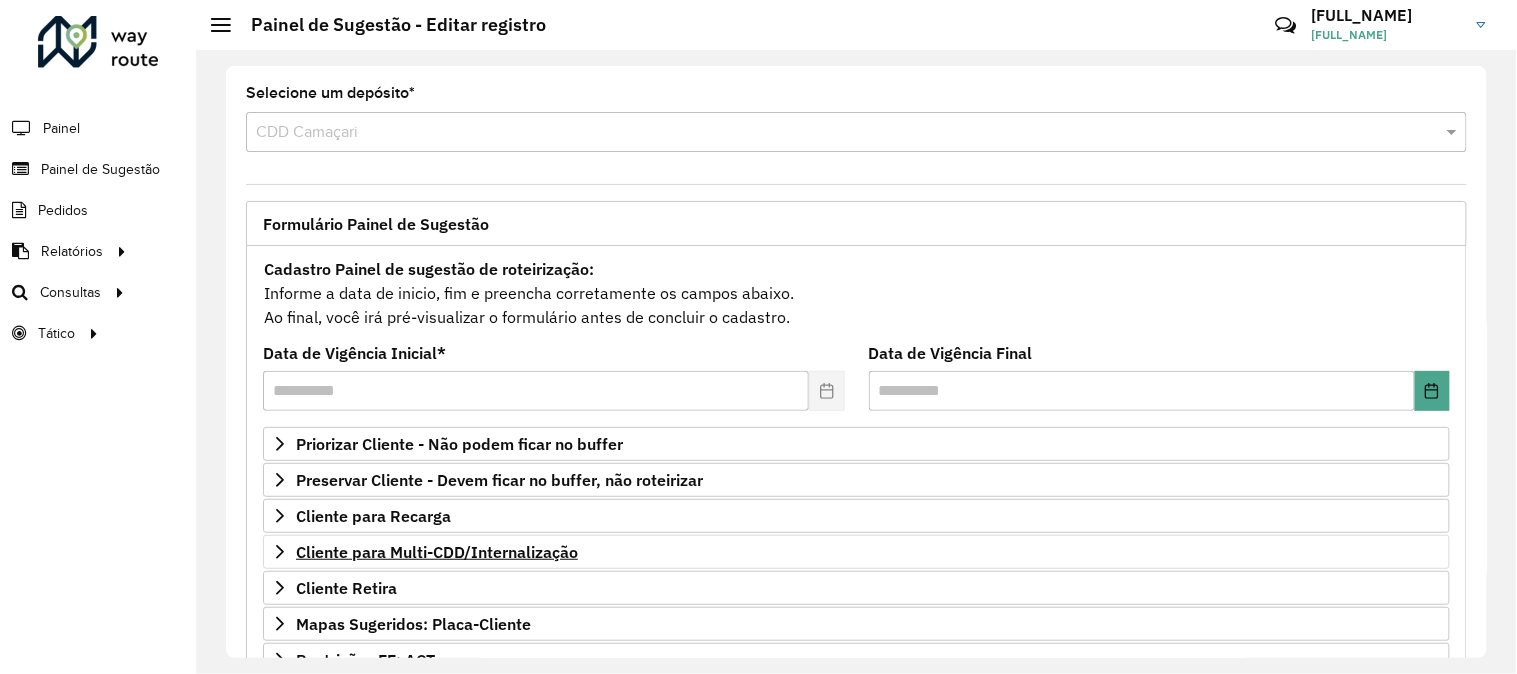 scroll, scrollTop: 111, scrollLeft: 0, axis: vertical 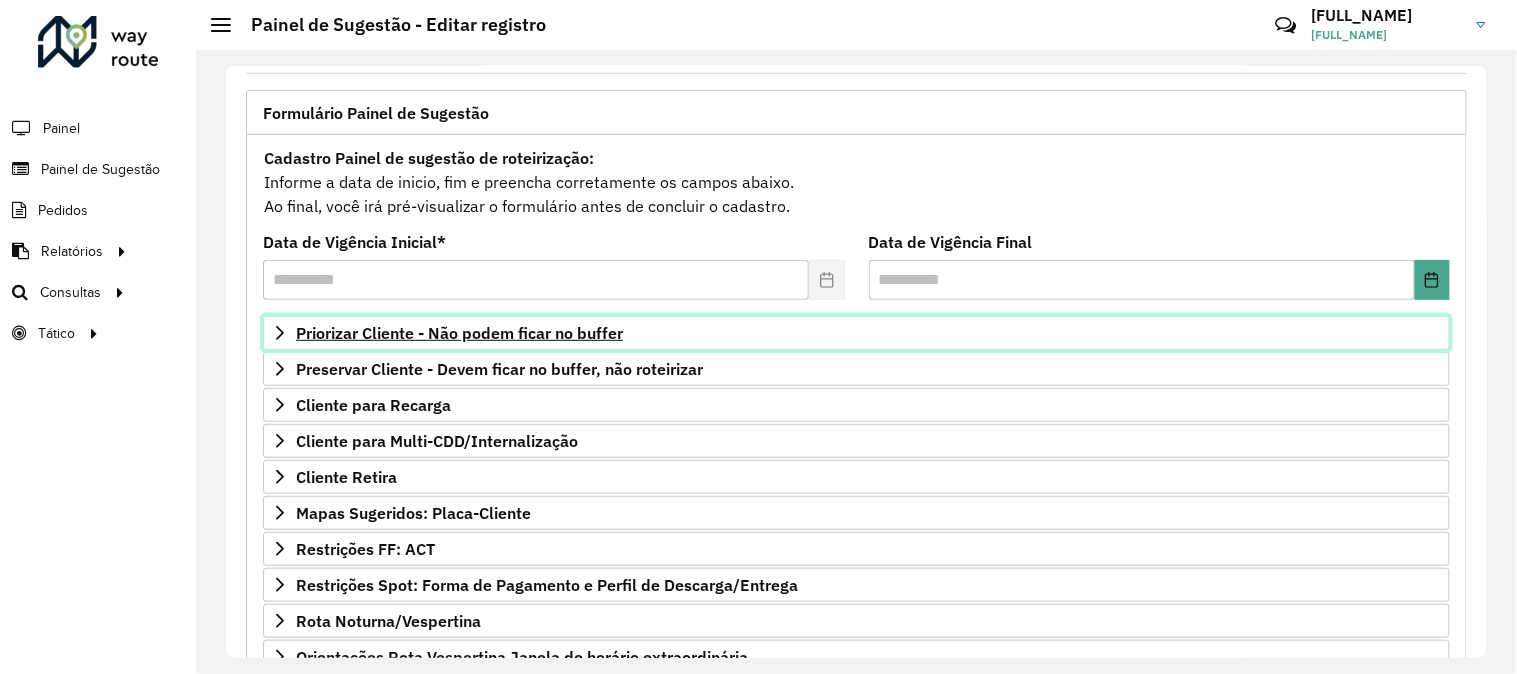 click on "Priorizar Cliente - Não podem ficar no buffer" at bounding box center [459, 333] 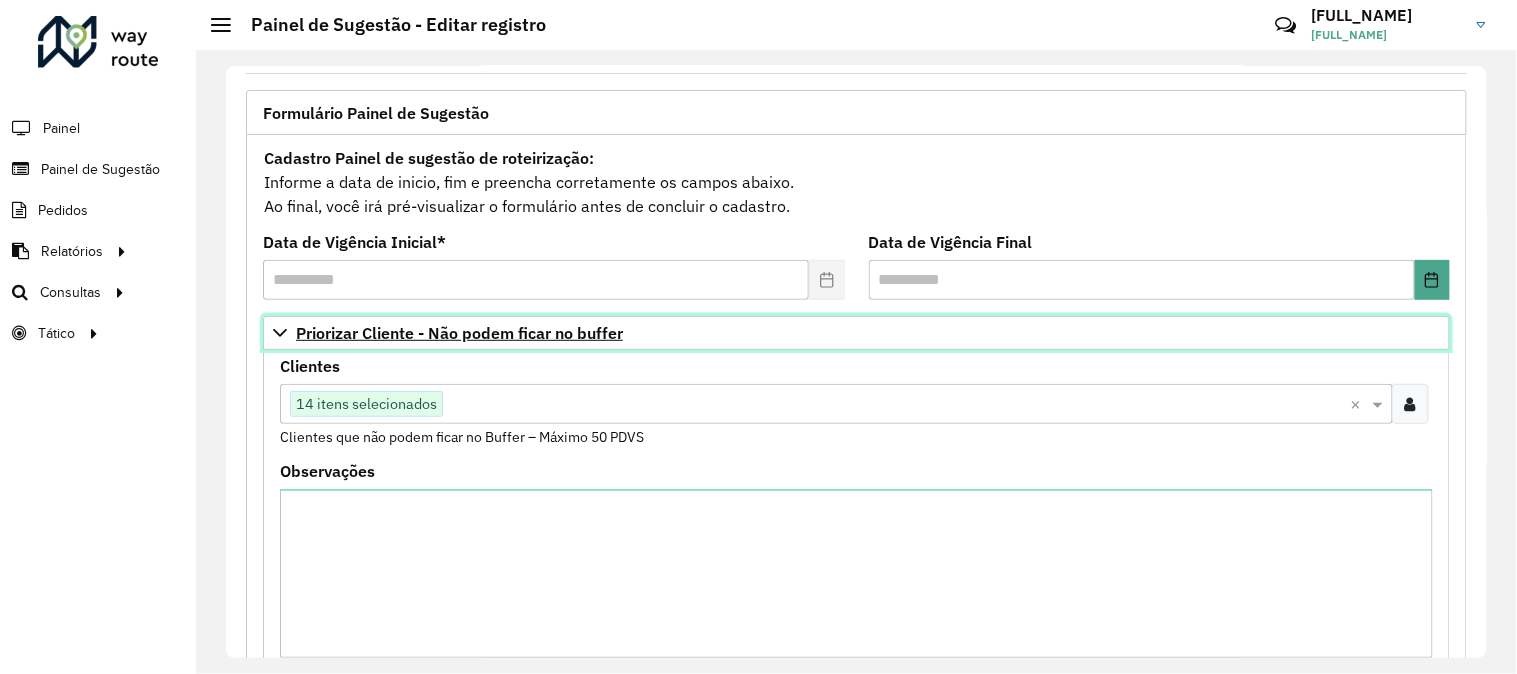 click on "Priorizar Cliente - Não podem ficar no buffer" at bounding box center [459, 333] 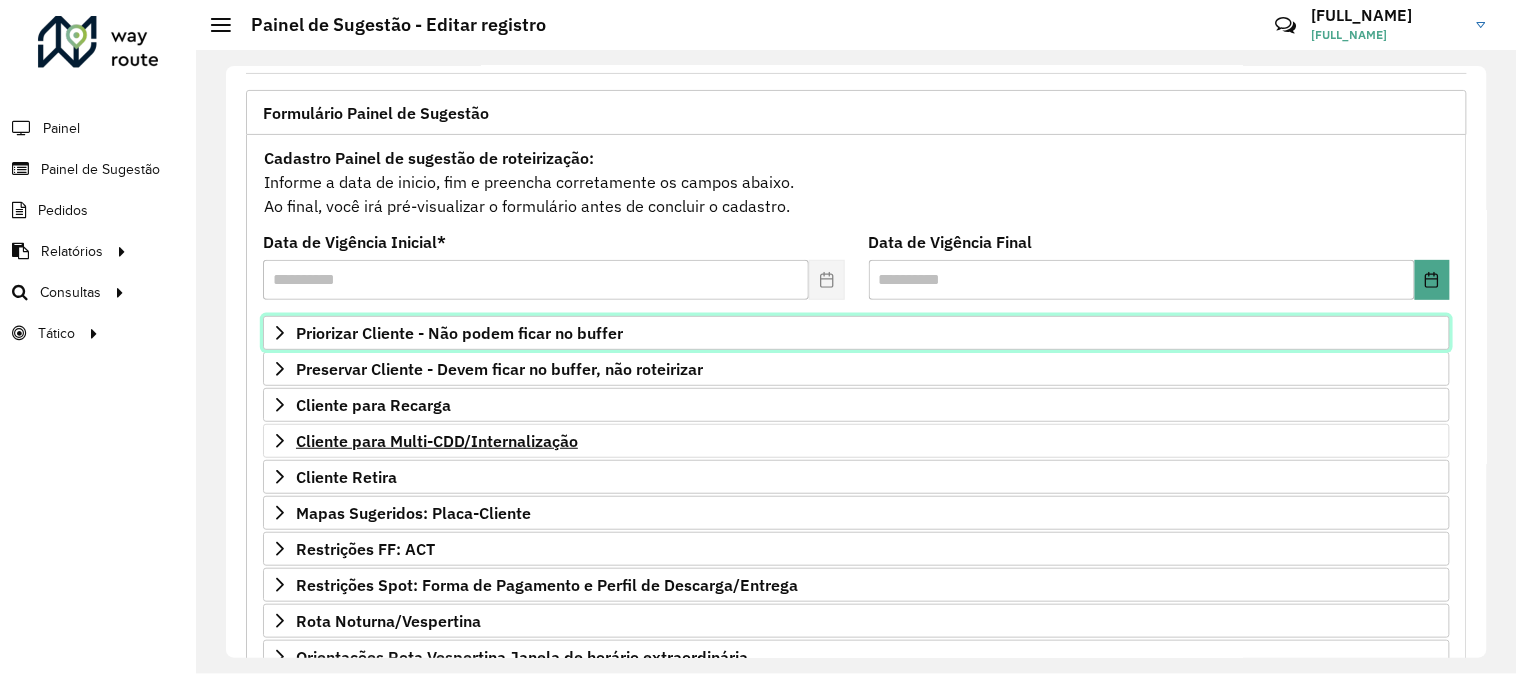 scroll, scrollTop: 325, scrollLeft: 0, axis: vertical 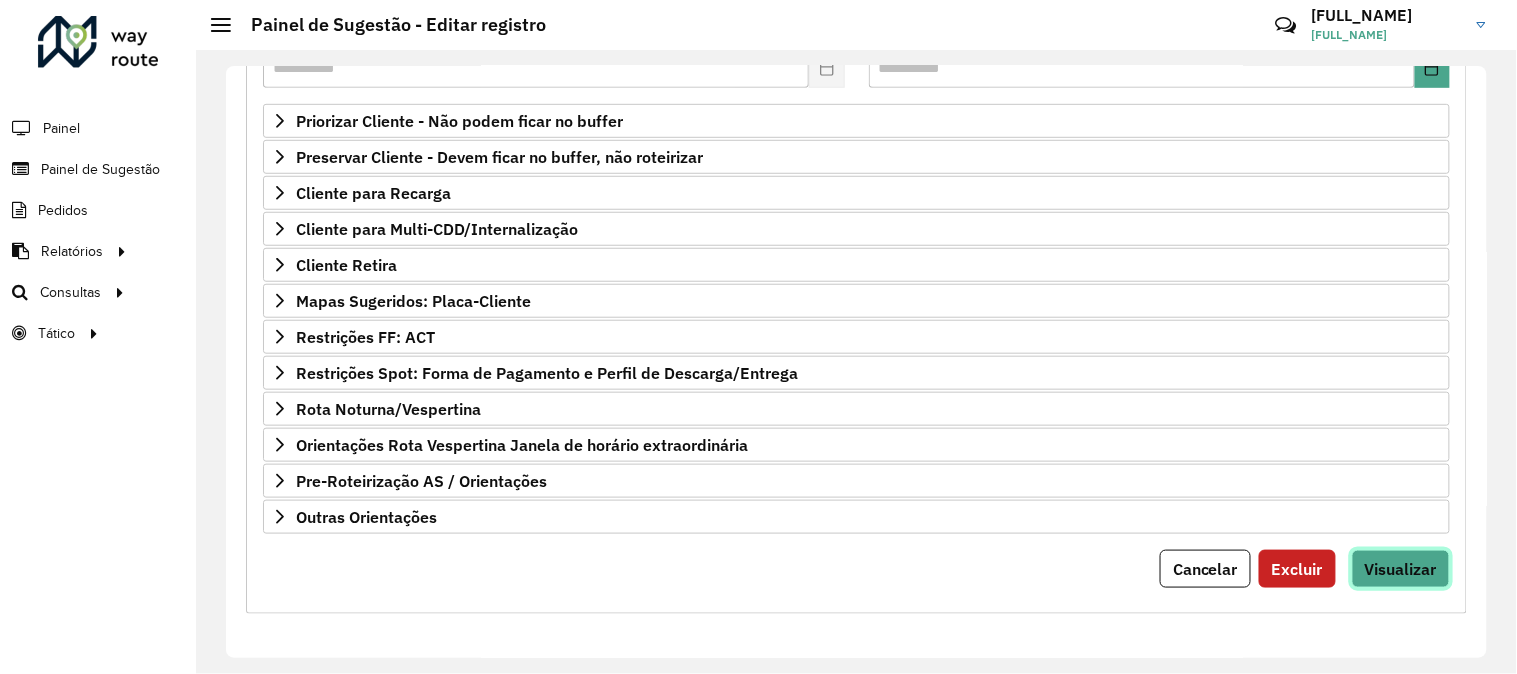 click on "Visualizar" at bounding box center [1401, 569] 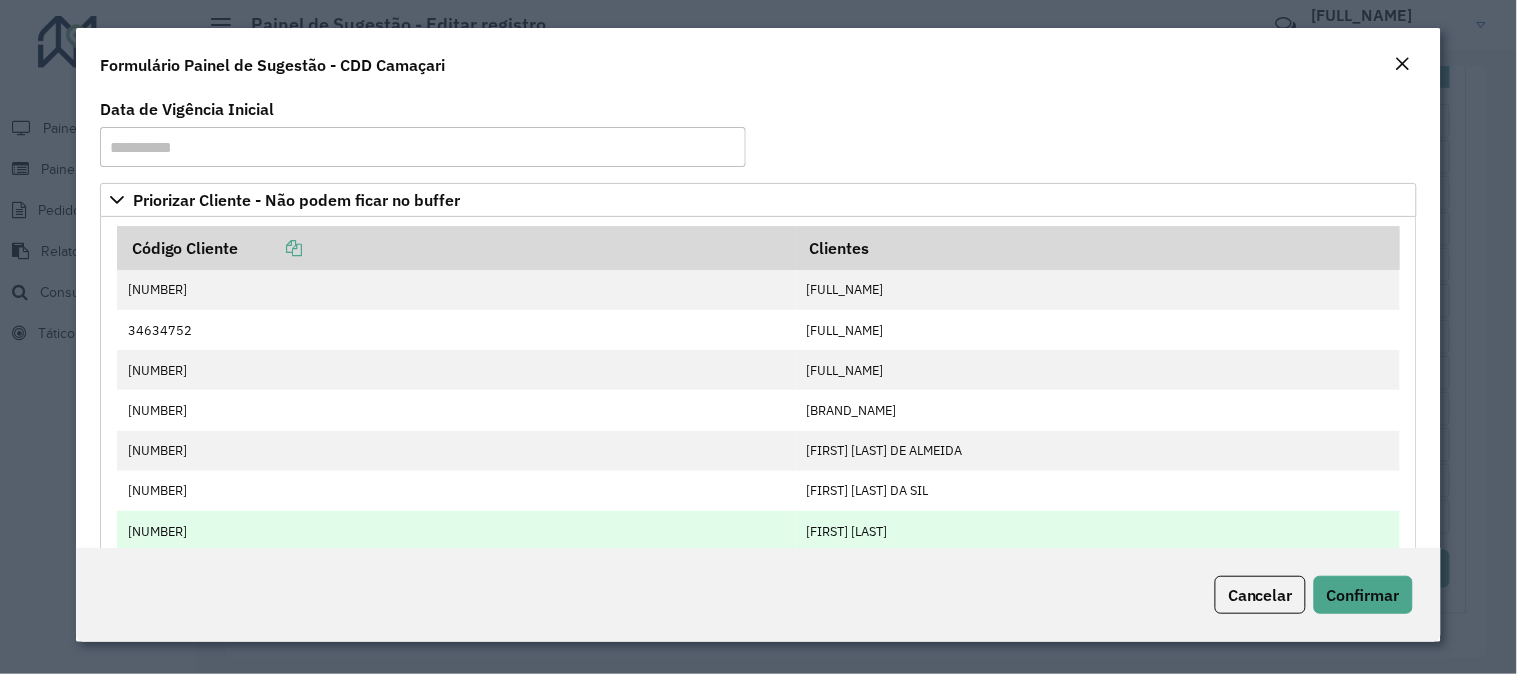 scroll, scrollTop: 444, scrollLeft: 0, axis: vertical 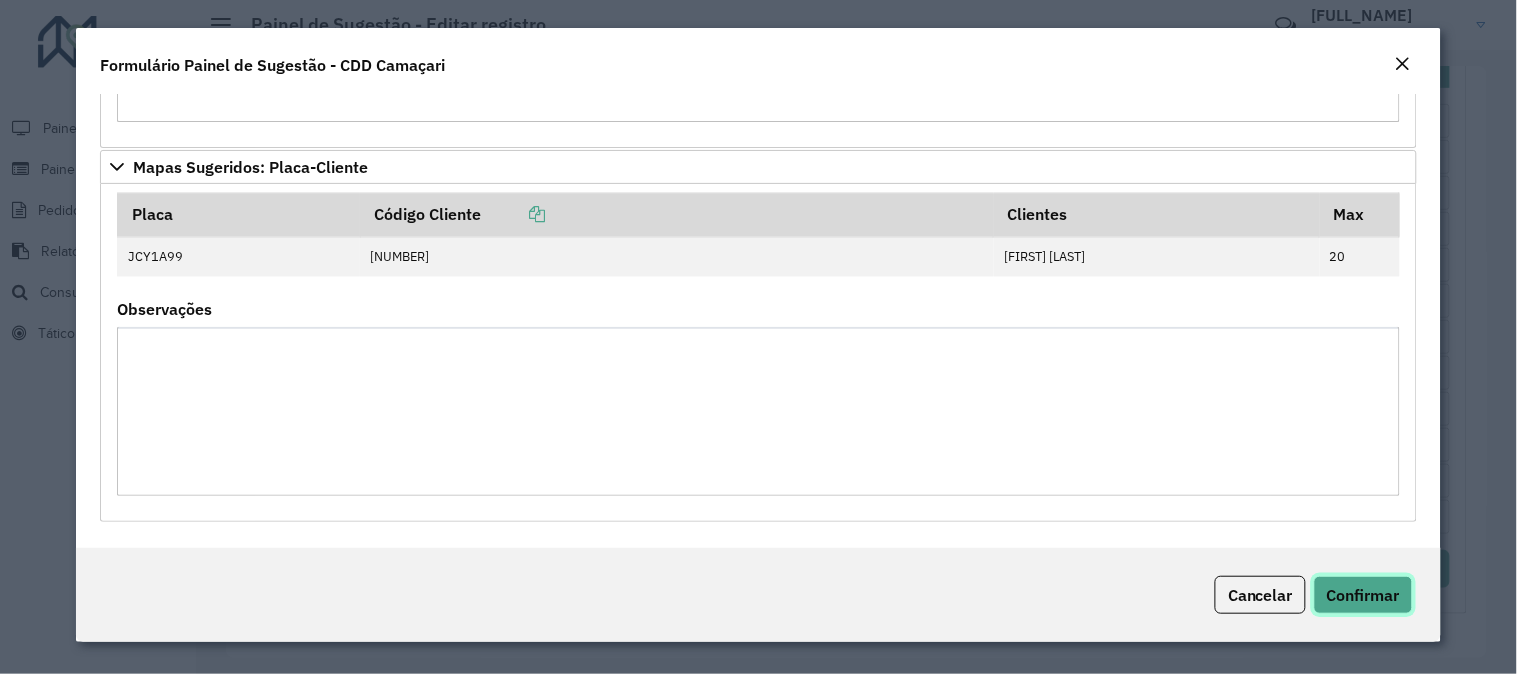 click on "Confirmar" 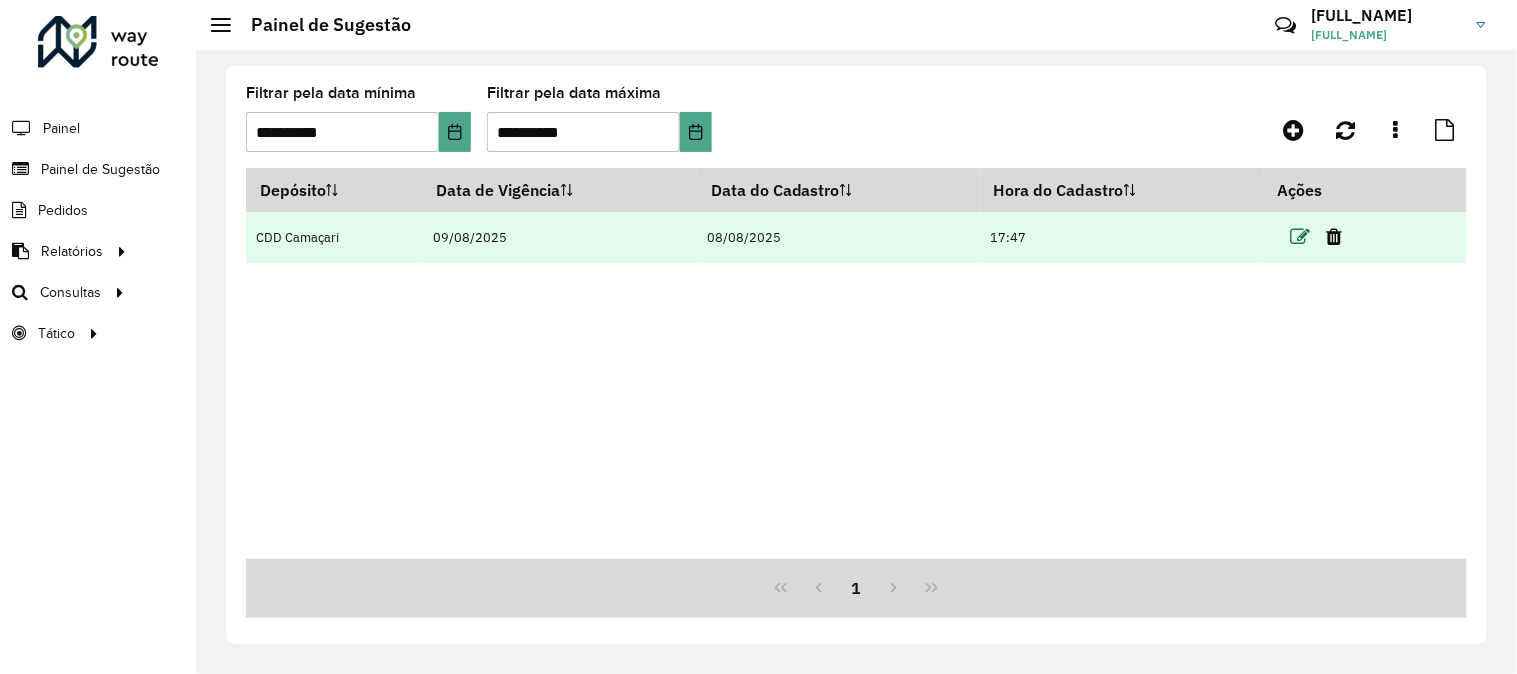 click at bounding box center (1300, 237) 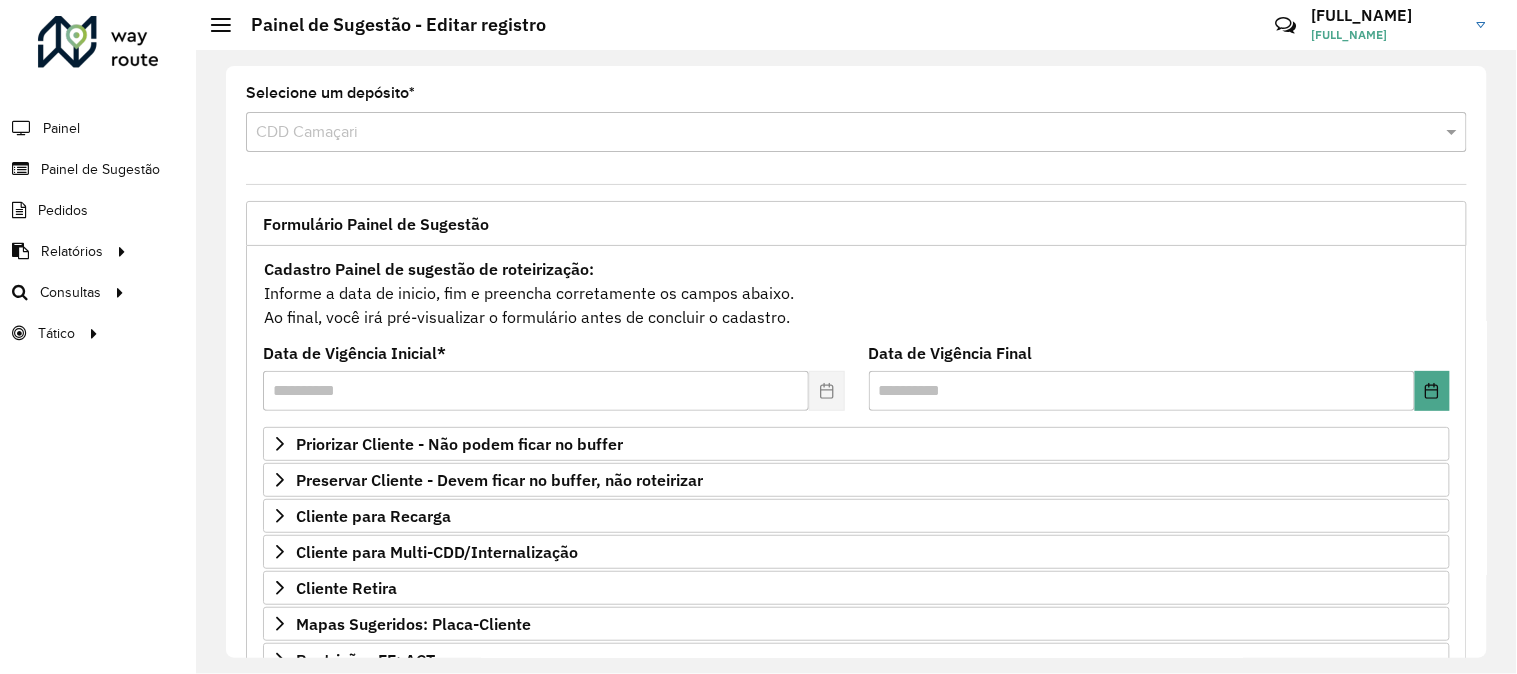 scroll, scrollTop: 325, scrollLeft: 0, axis: vertical 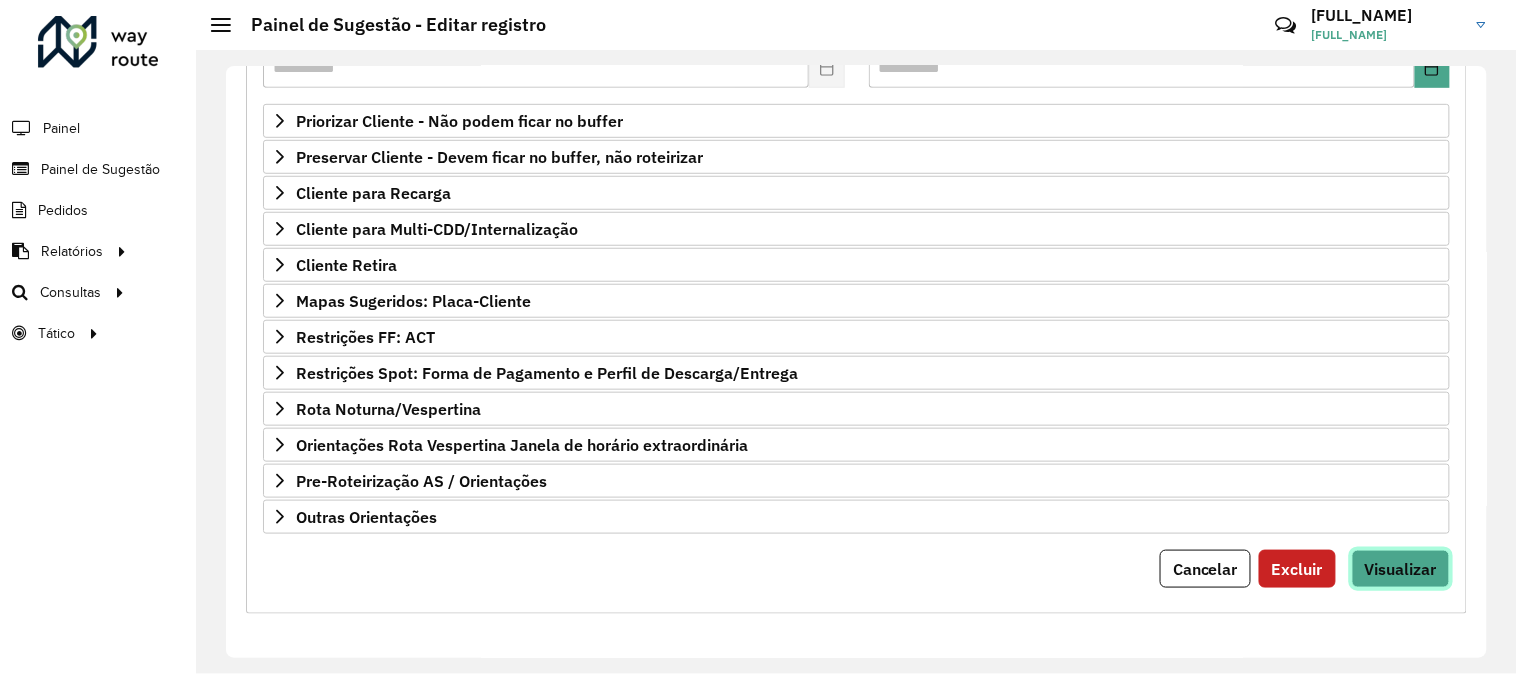 click on "Visualizar" at bounding box center (1401, 569) 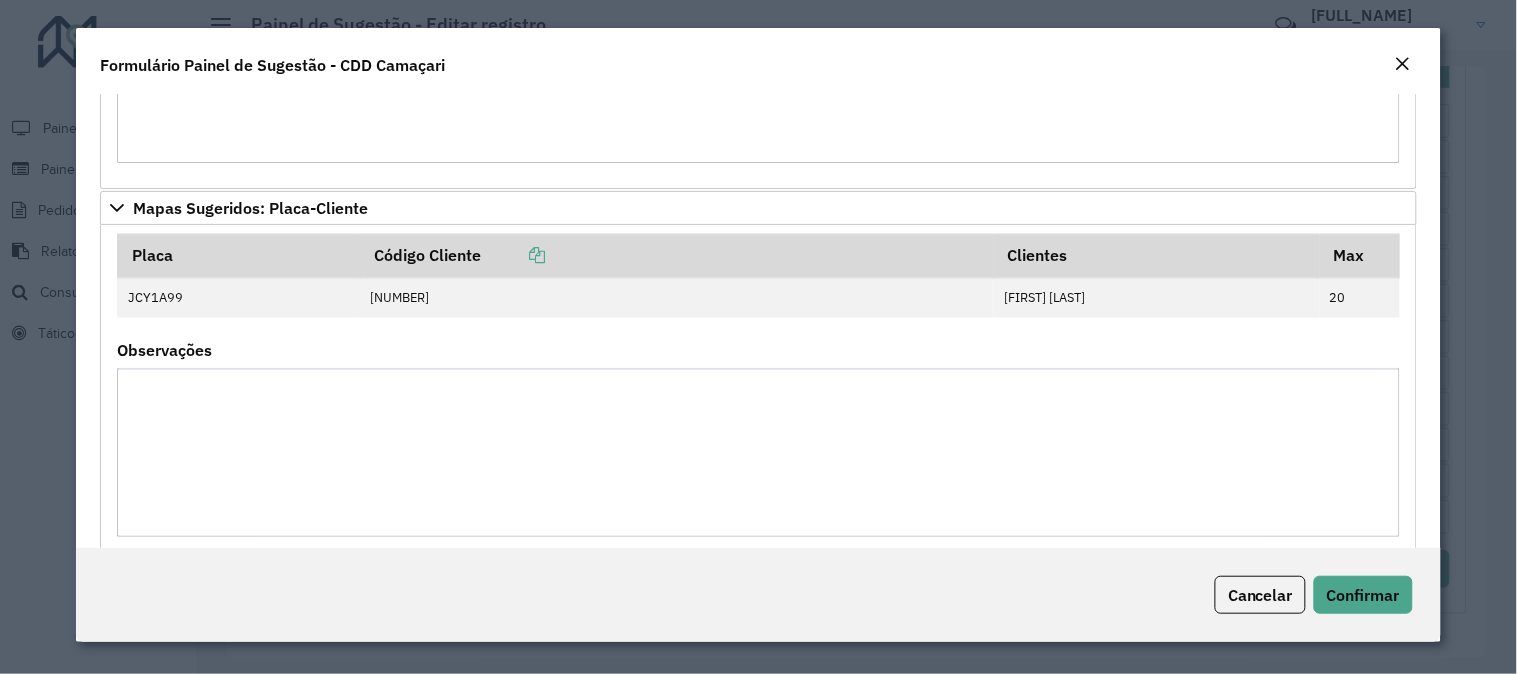 scroll, scrollTop: 931, scrollLeft: 0, axis: vertical 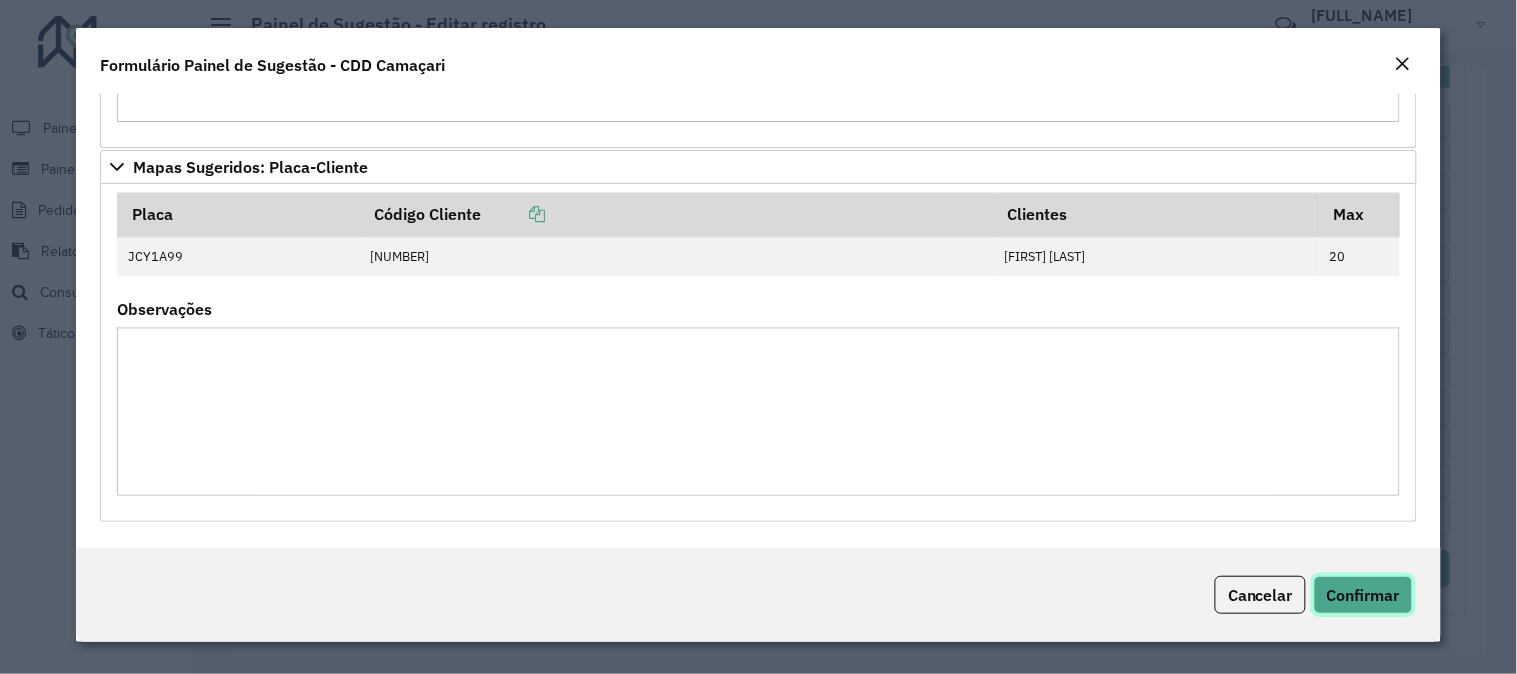 click on "Confirmar" 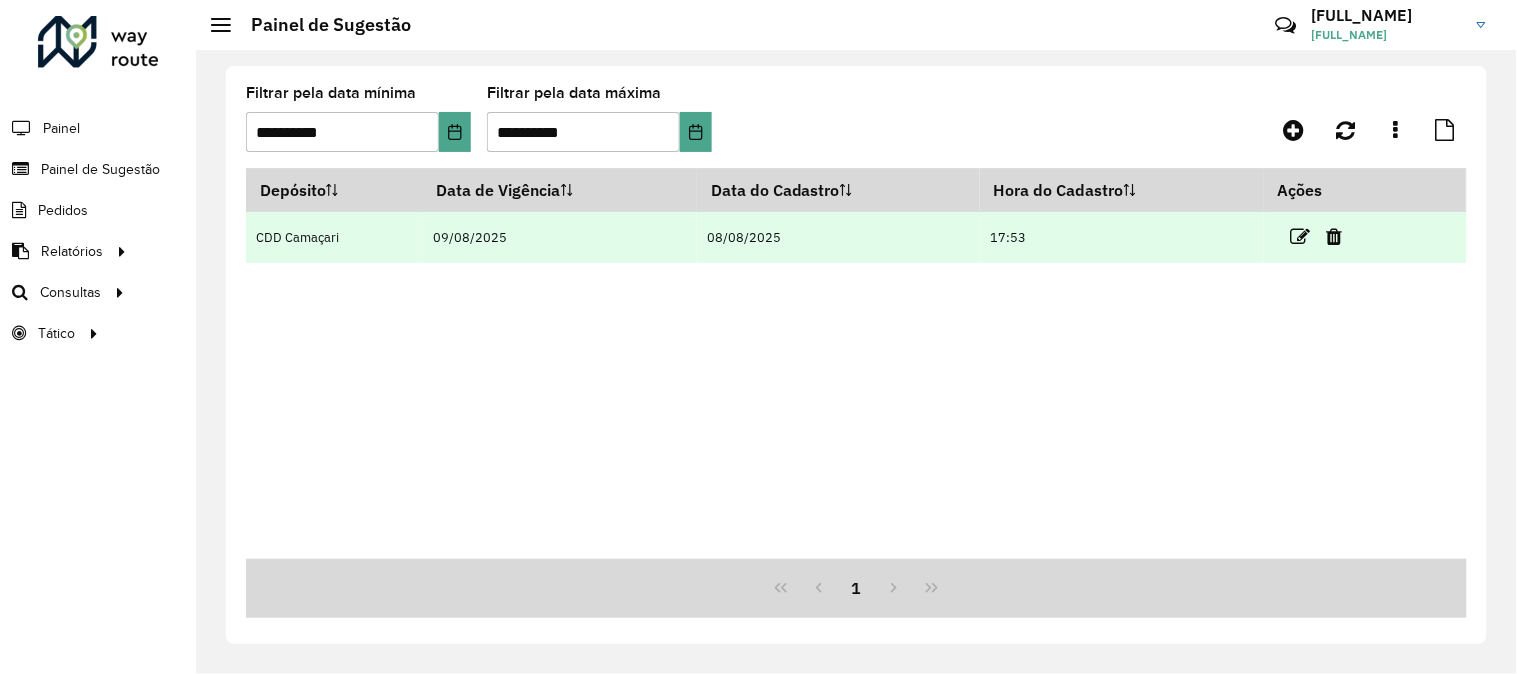 click at bounding box center [1325, 237] 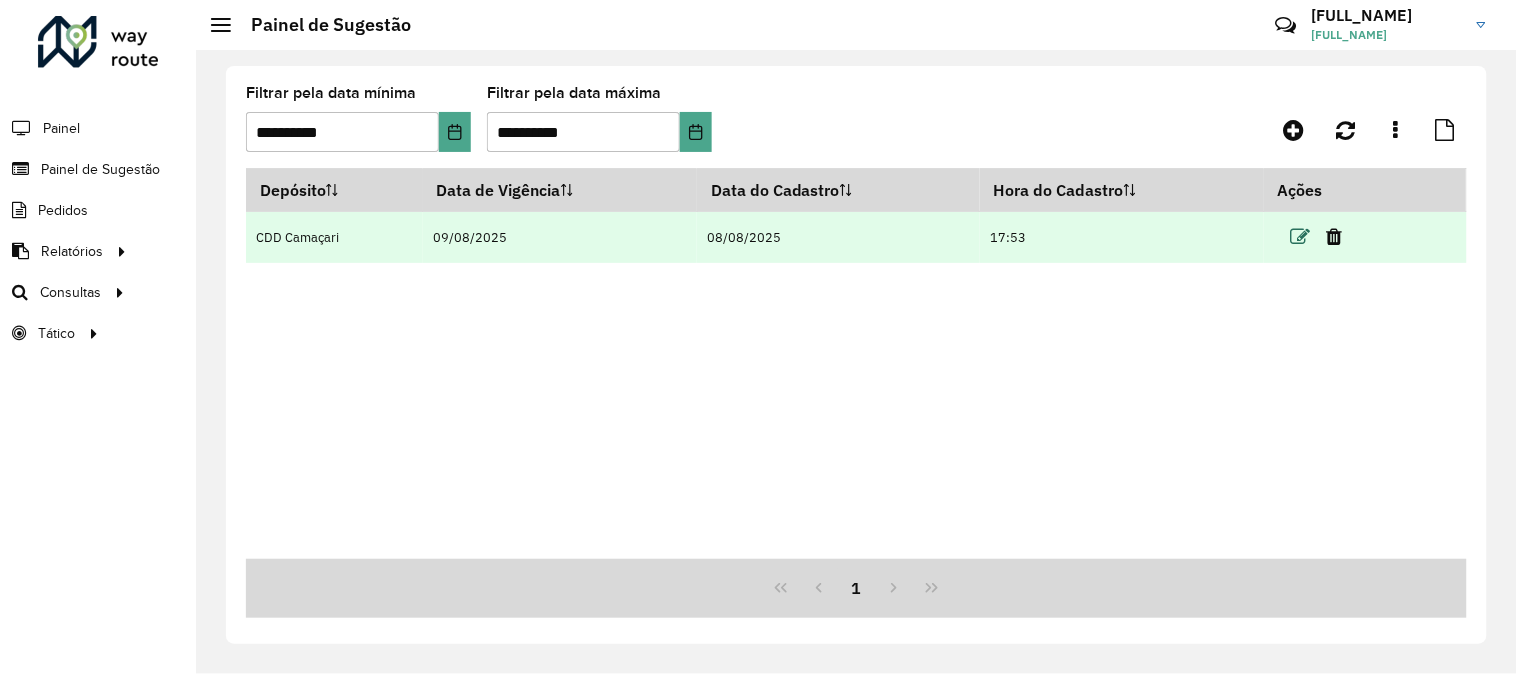 click at bounding box center (1300, 237) 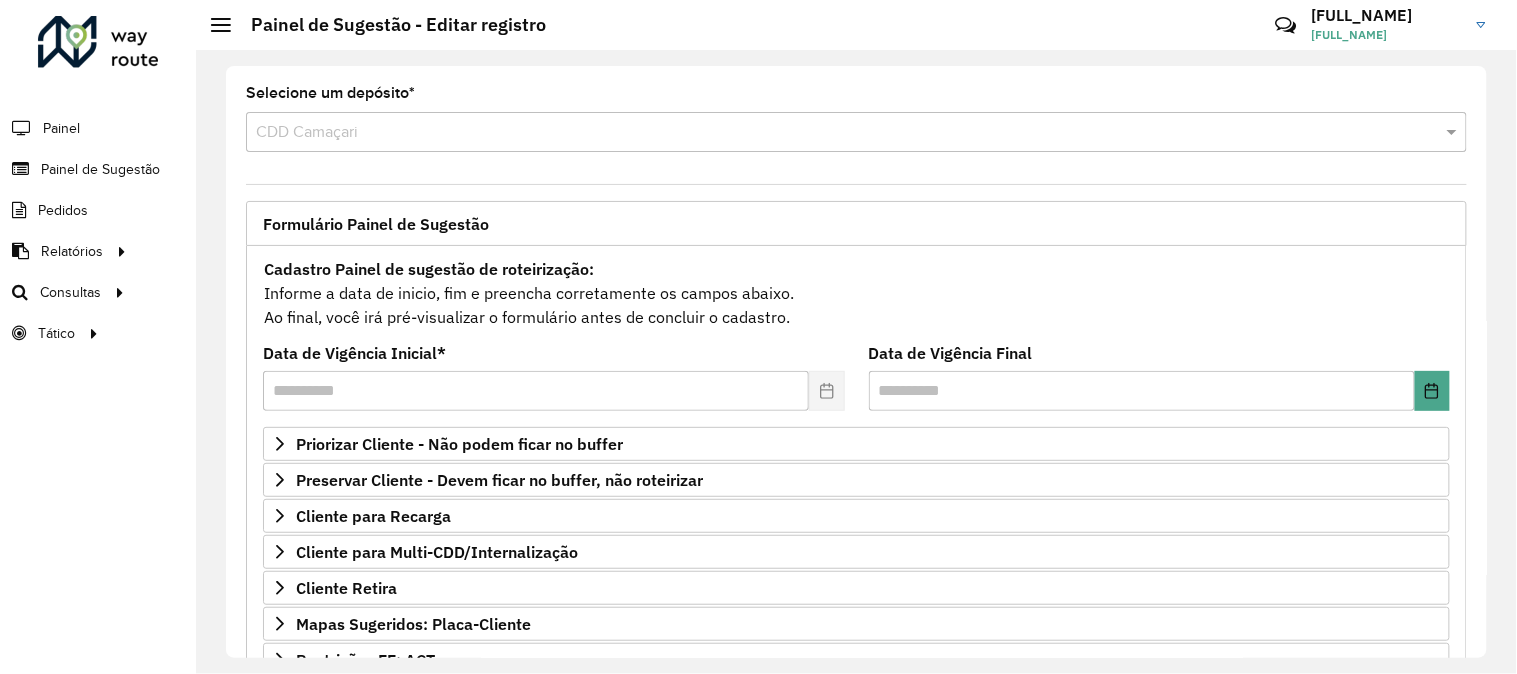 scroll, scrollTop: 325, scrollLeft: 0, axis: vertical 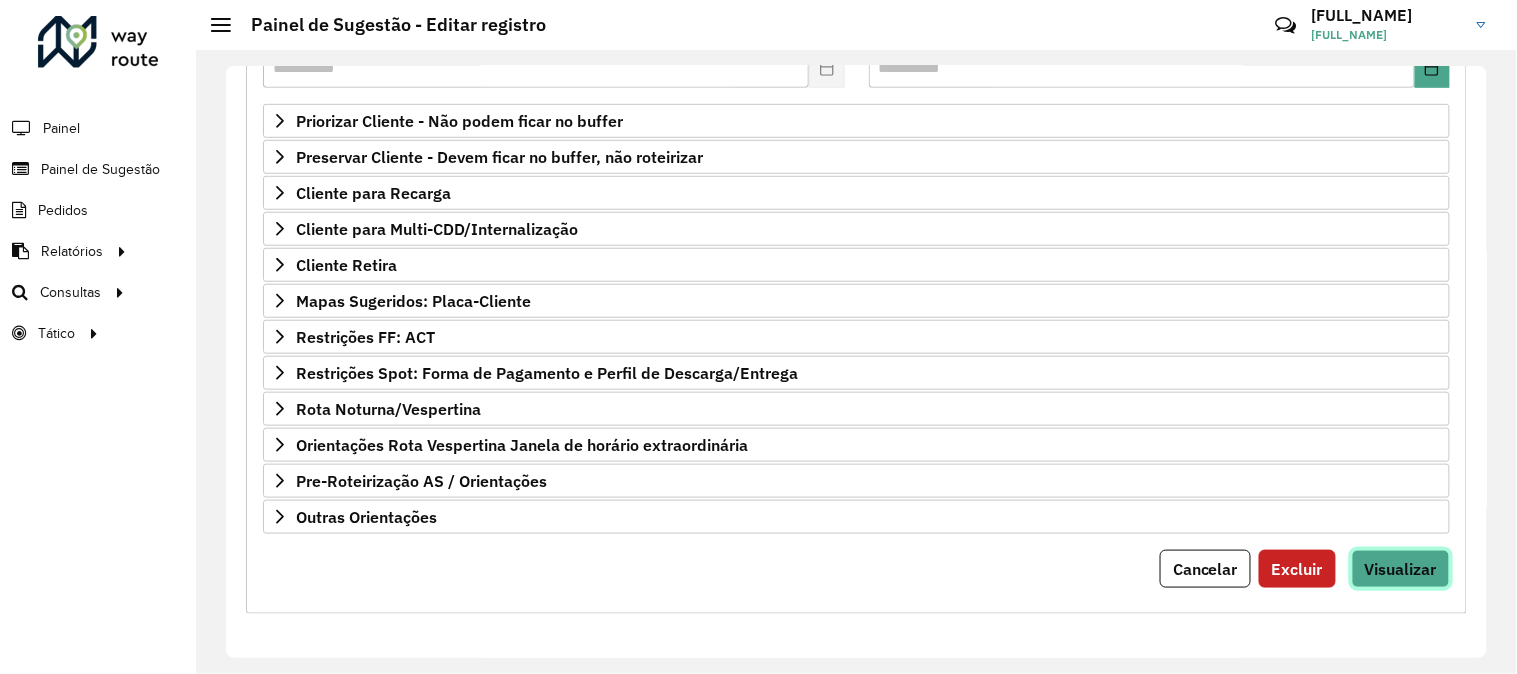click on "Visualizar" at bounding box center [1401, 569] 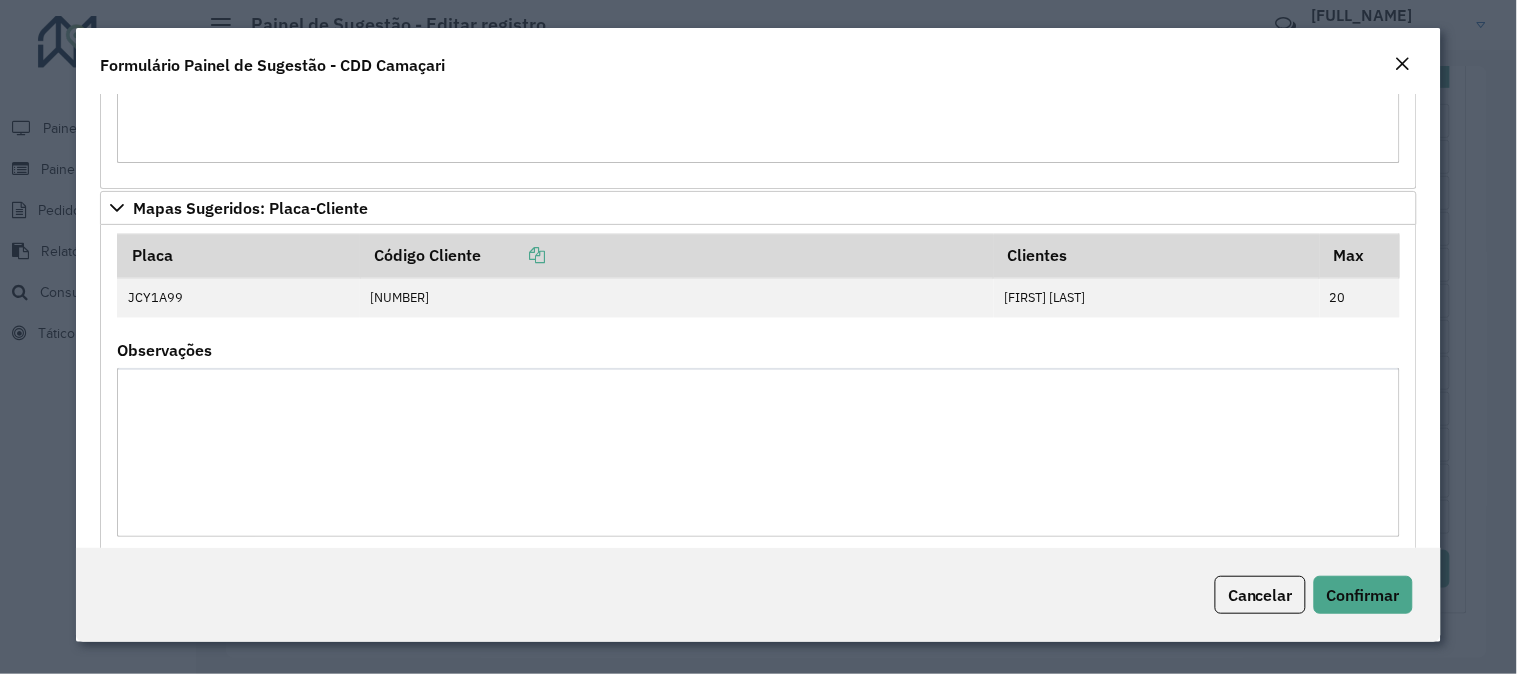 scroll, scrollTop: 931, scrollLeft: 0, axis: vertical 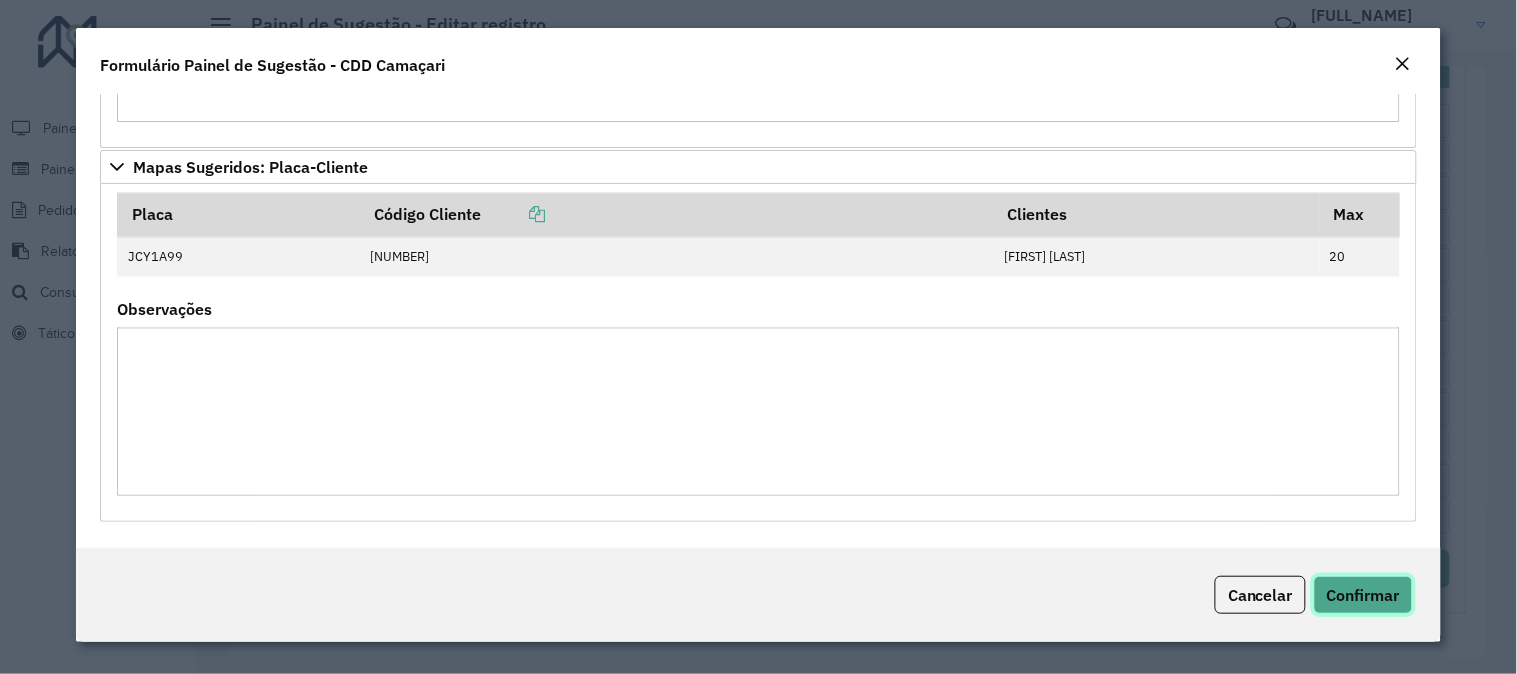 click on "Confirmar" 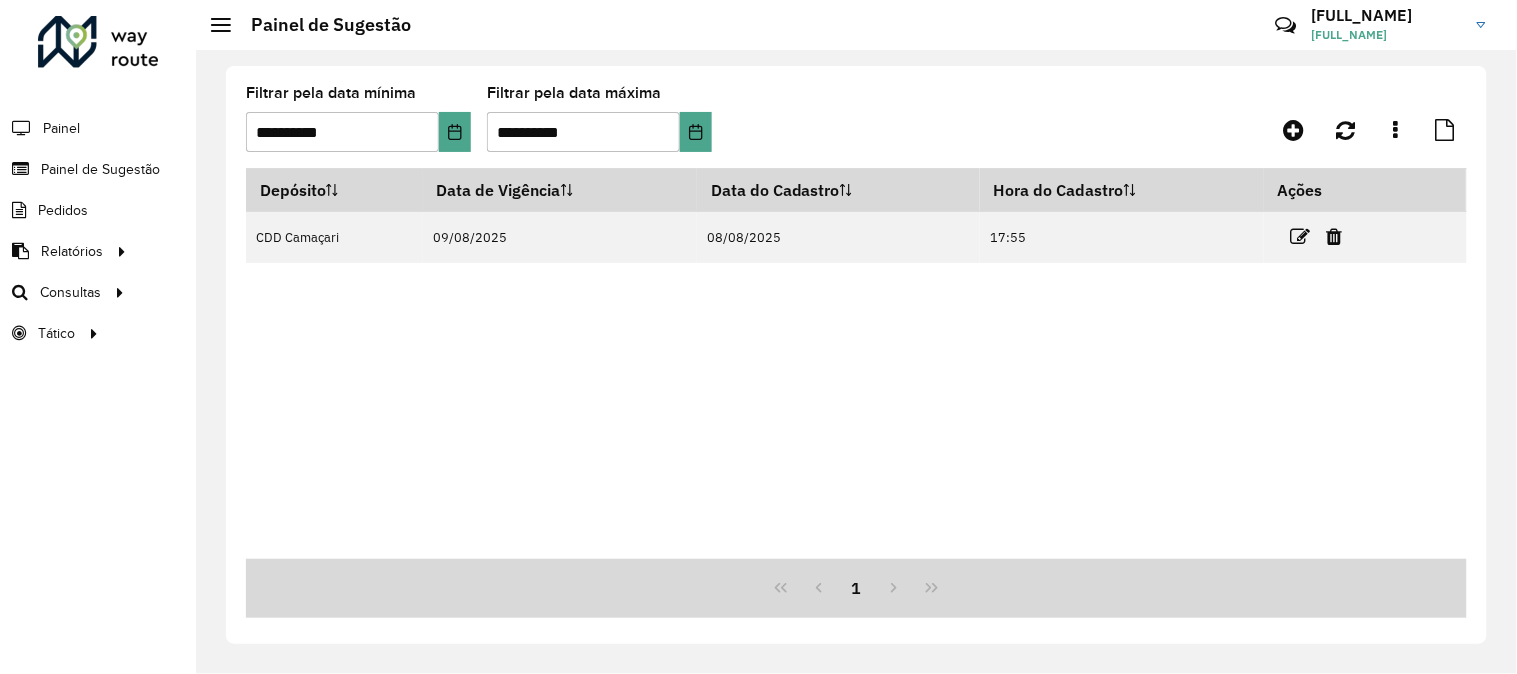 click at bounding box center [1300, 237] 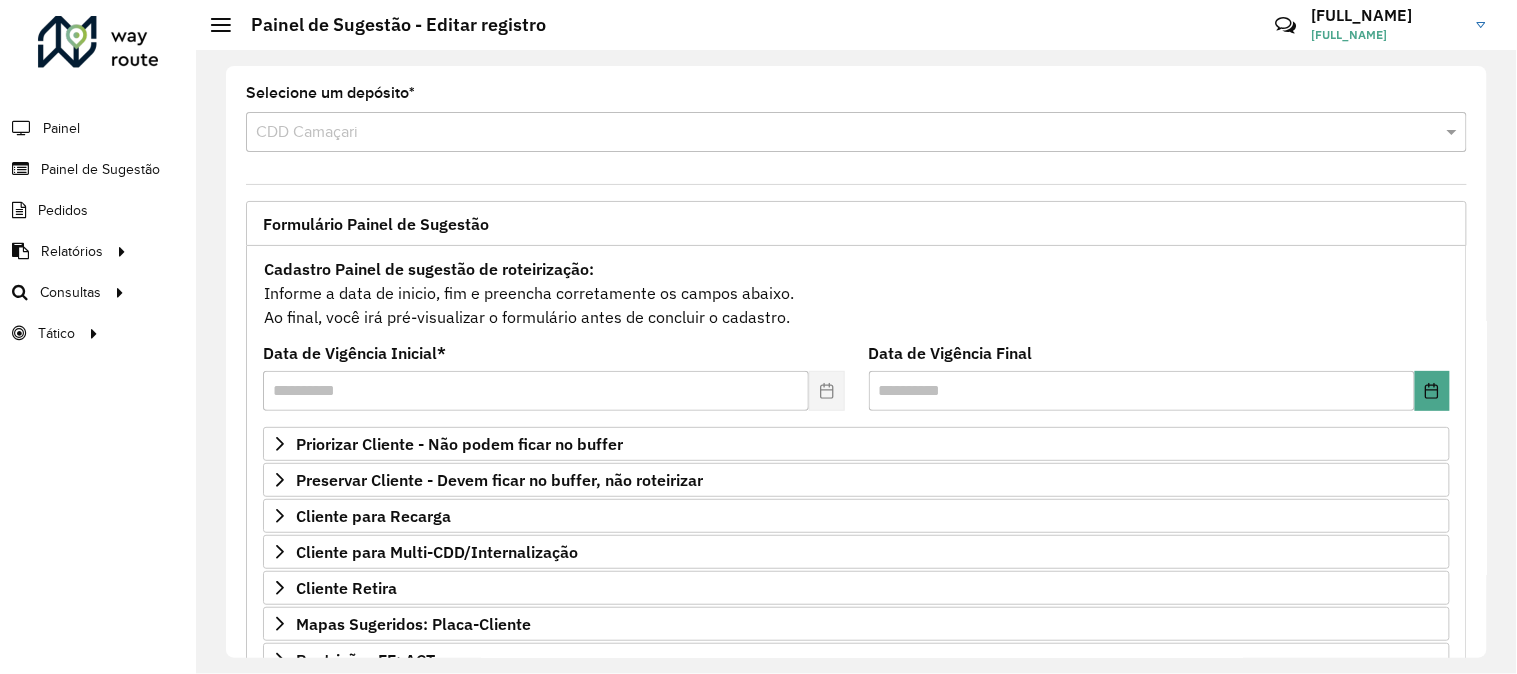 scroll, scrollTop: 325, scrollLeft: 0, axis: vertical 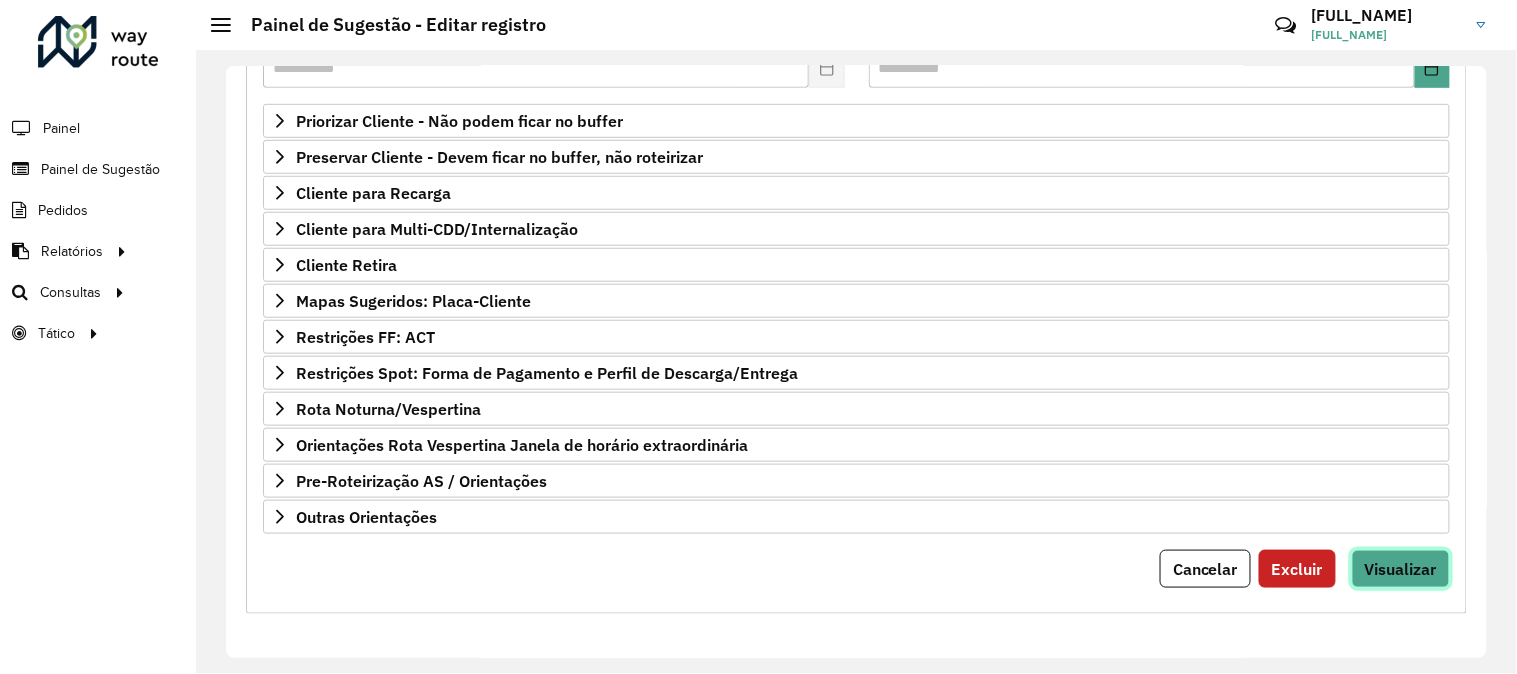 click on "Visualizar" at bounding box center (1401, 569) 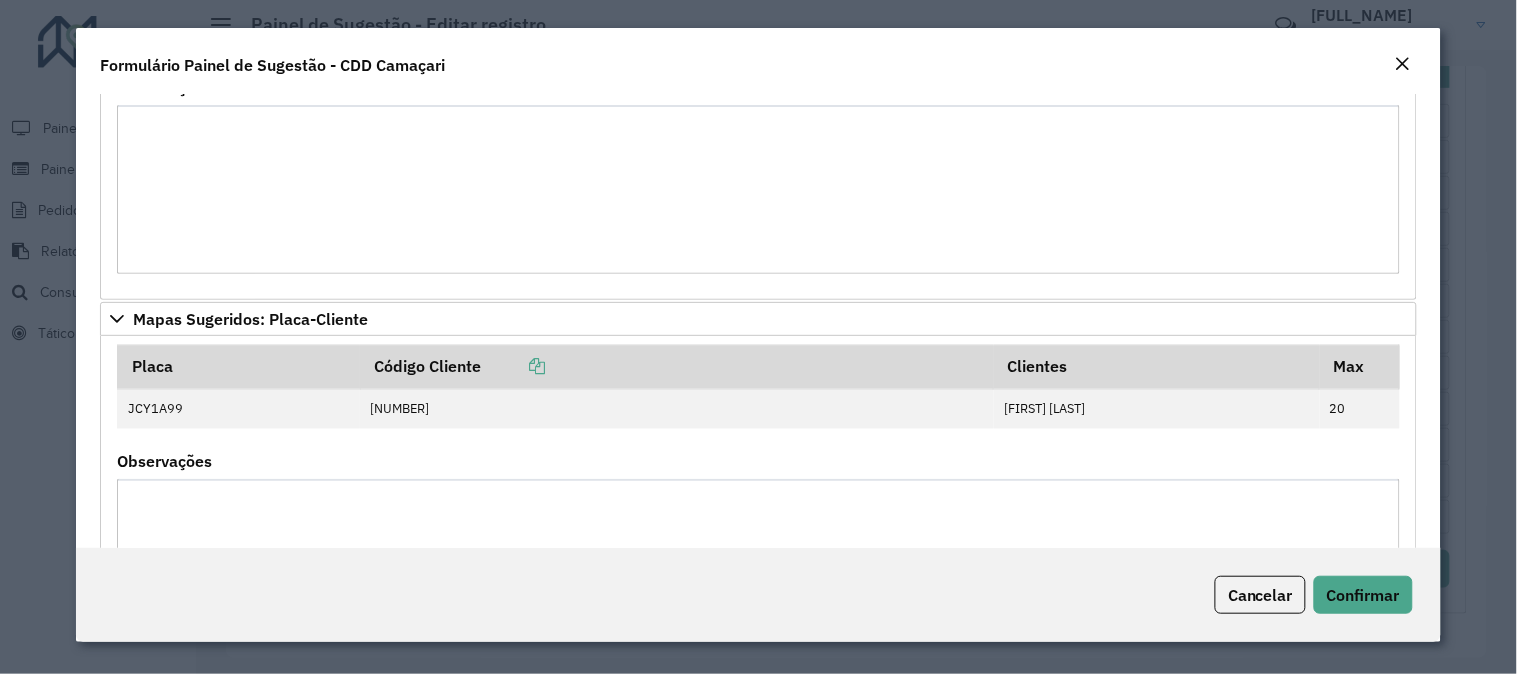 scroll, scrollTop: 931, scrollLeft: 0, axis: vertical 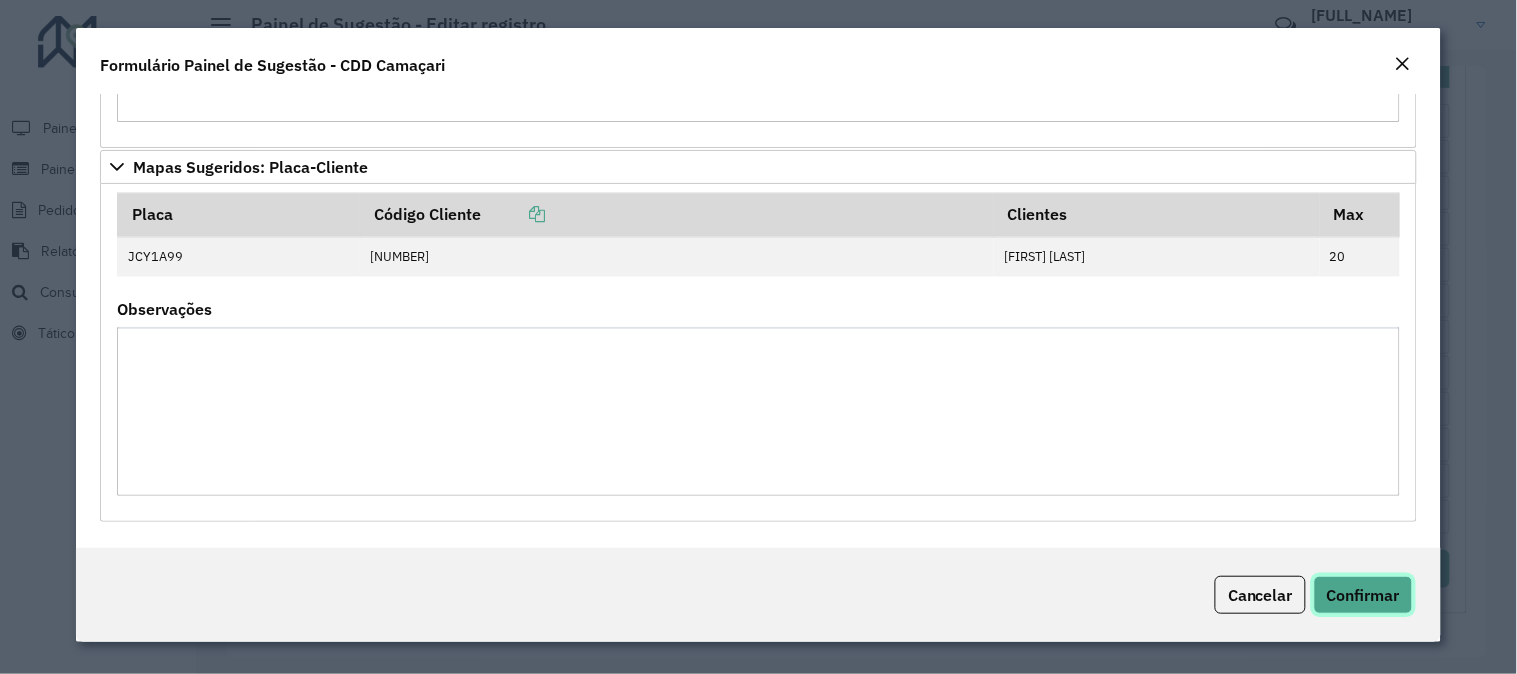 click on "Confirmar" 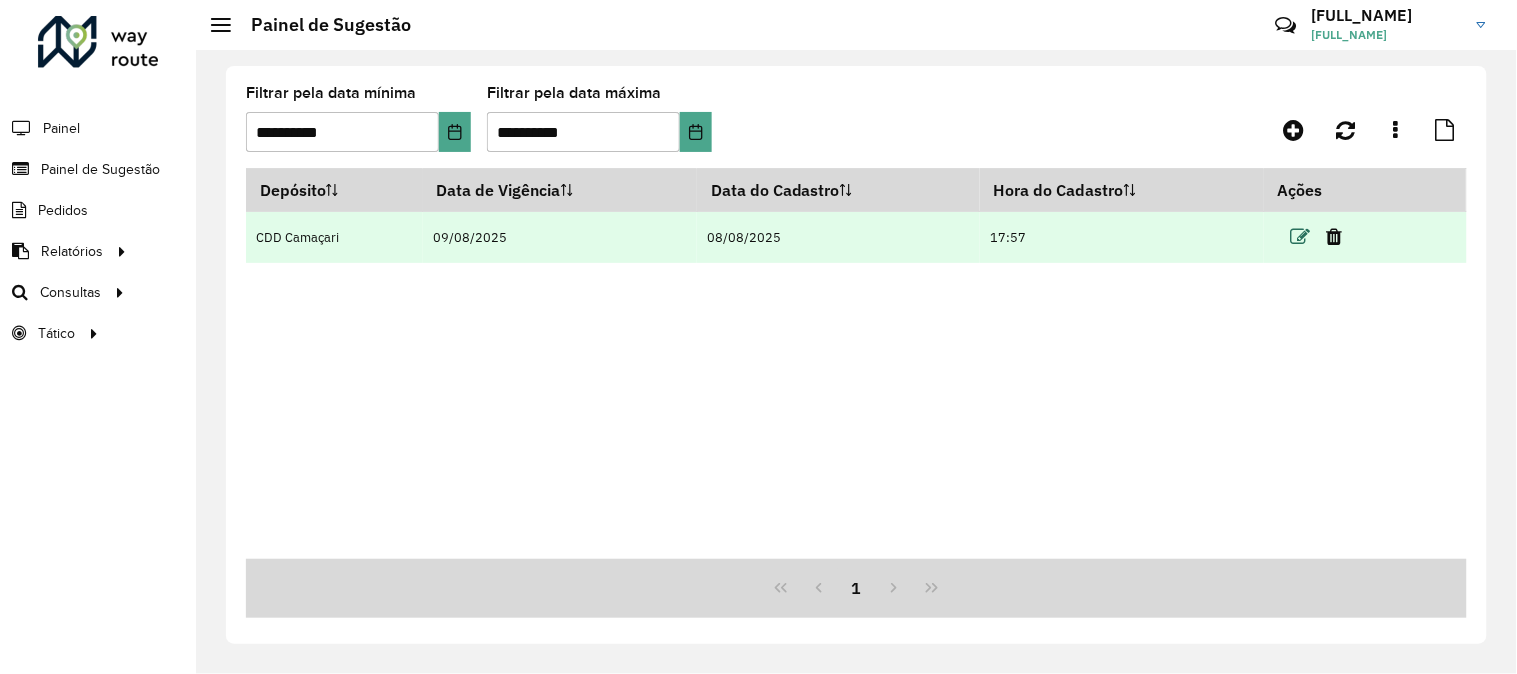 click at bounding box center [1300, 237] 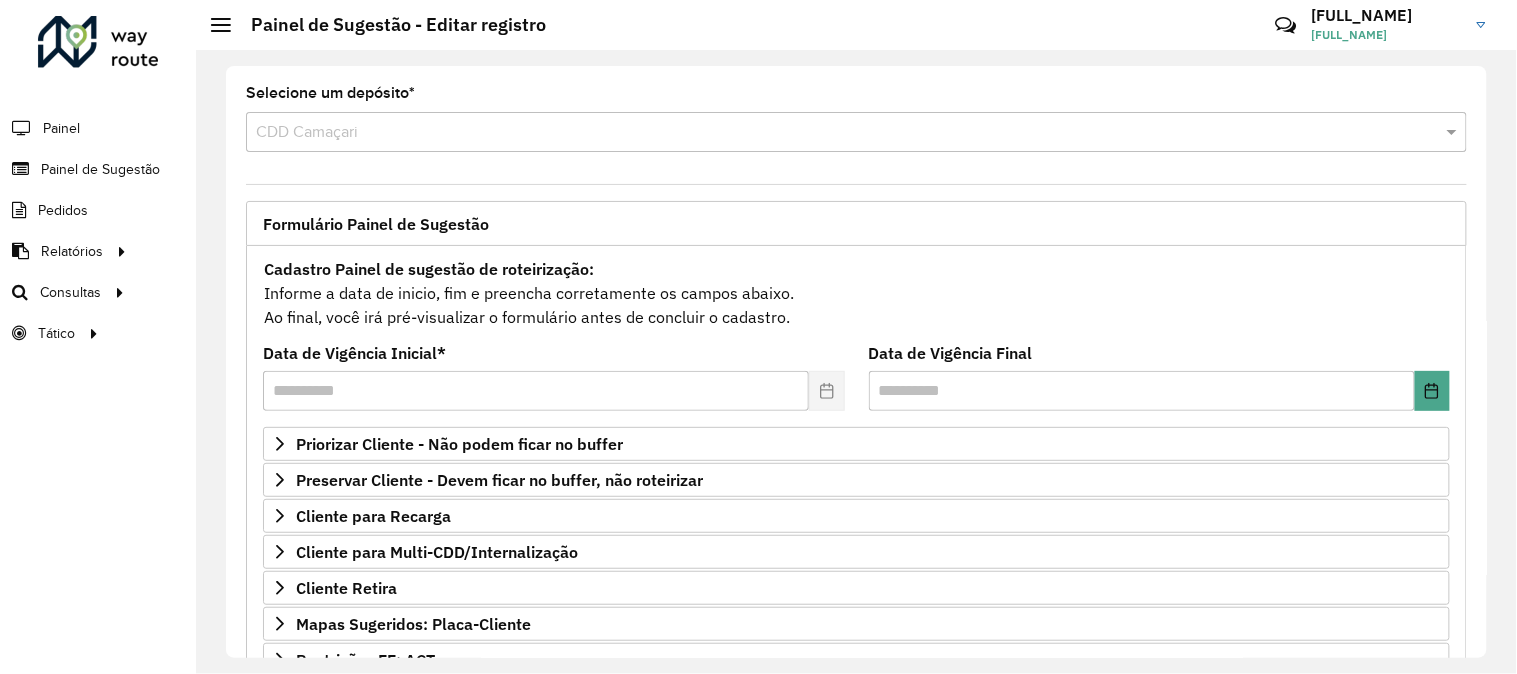 scroll, scrollTop: 325, scrollLeft: 0, axis: vertical 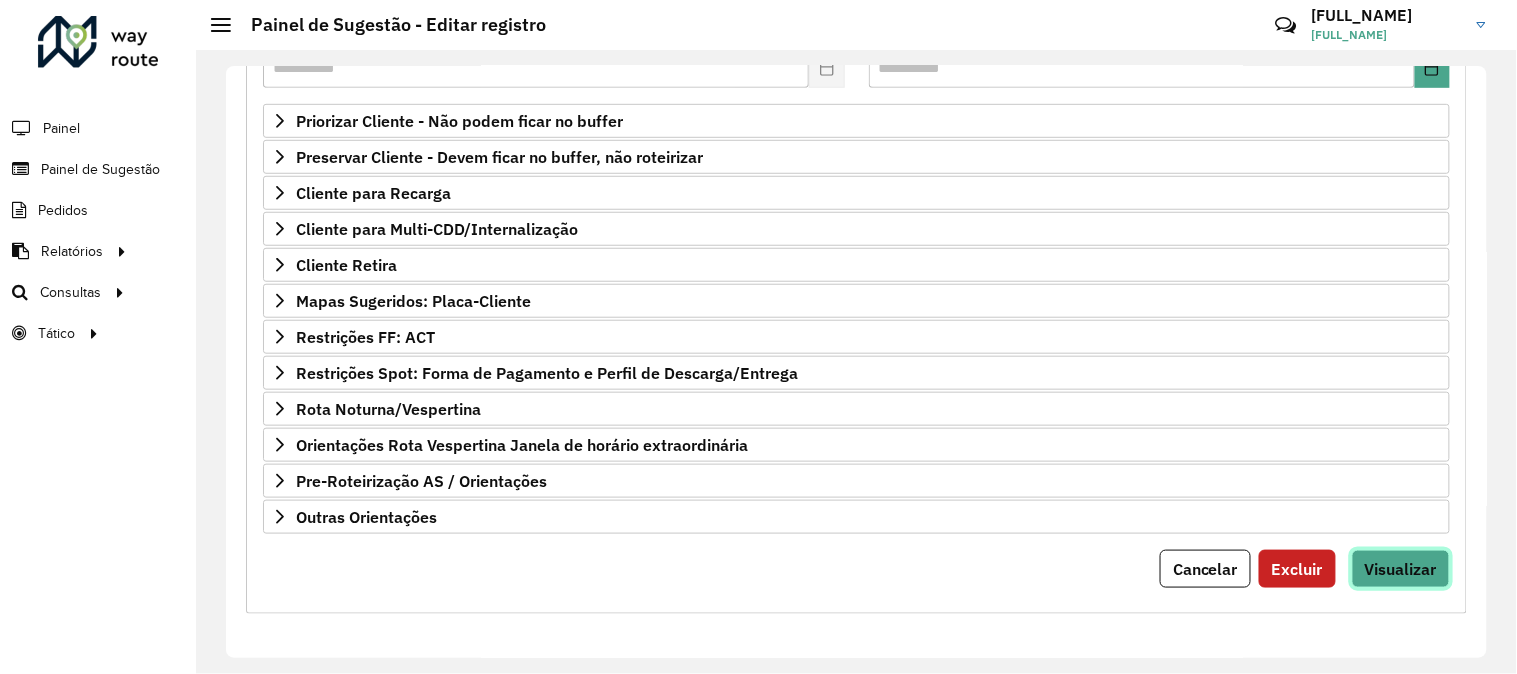 click on "Visualizar" at bounding box center (1401, 569) 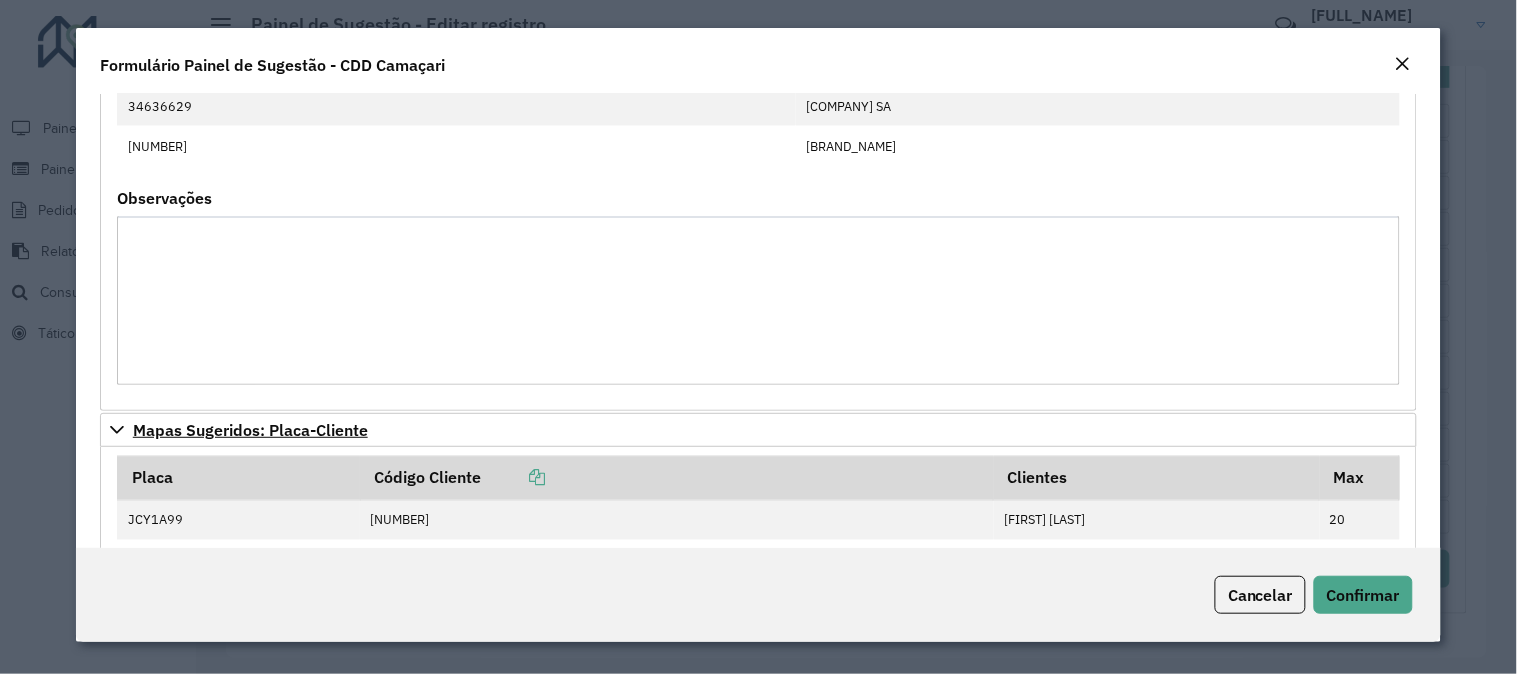 scroll, scrollTop: 931, scrollLeft: 0, axis: vertical 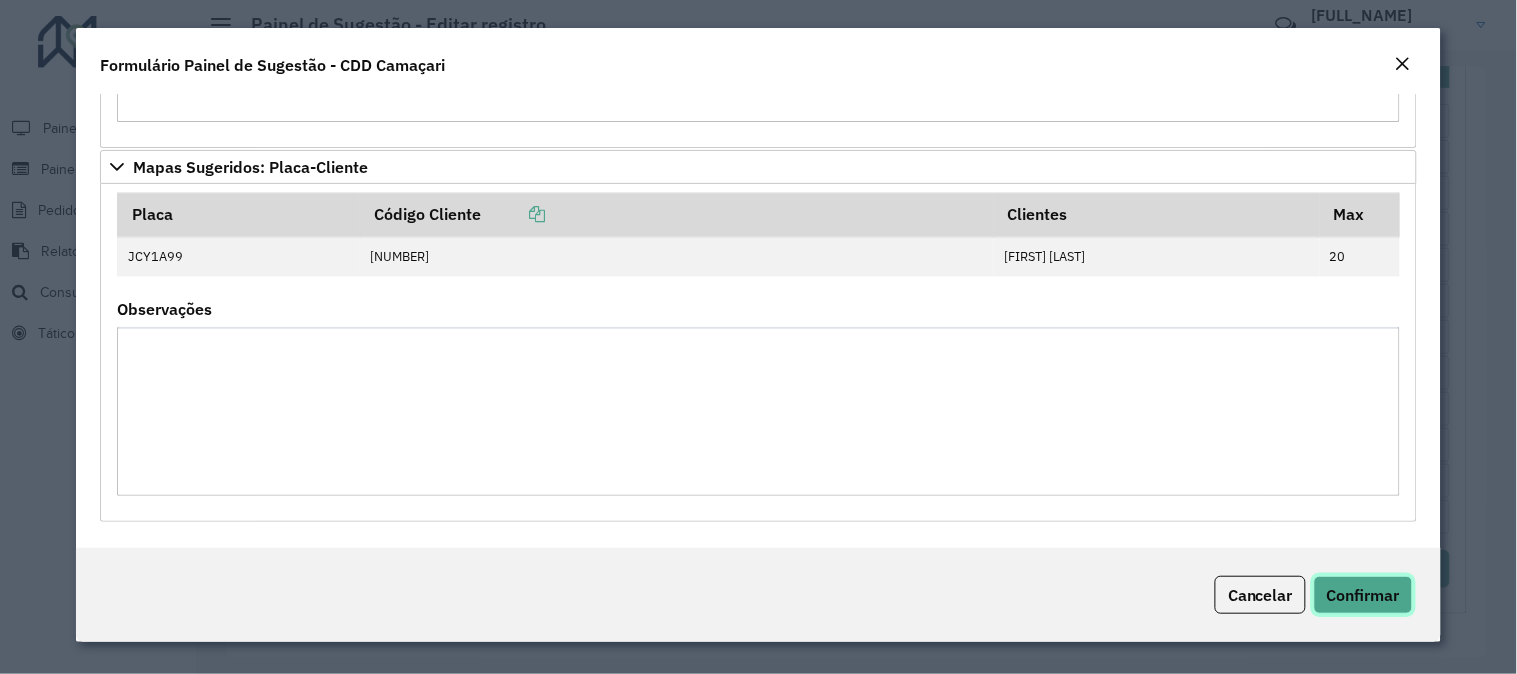 click on "Confirmar" 